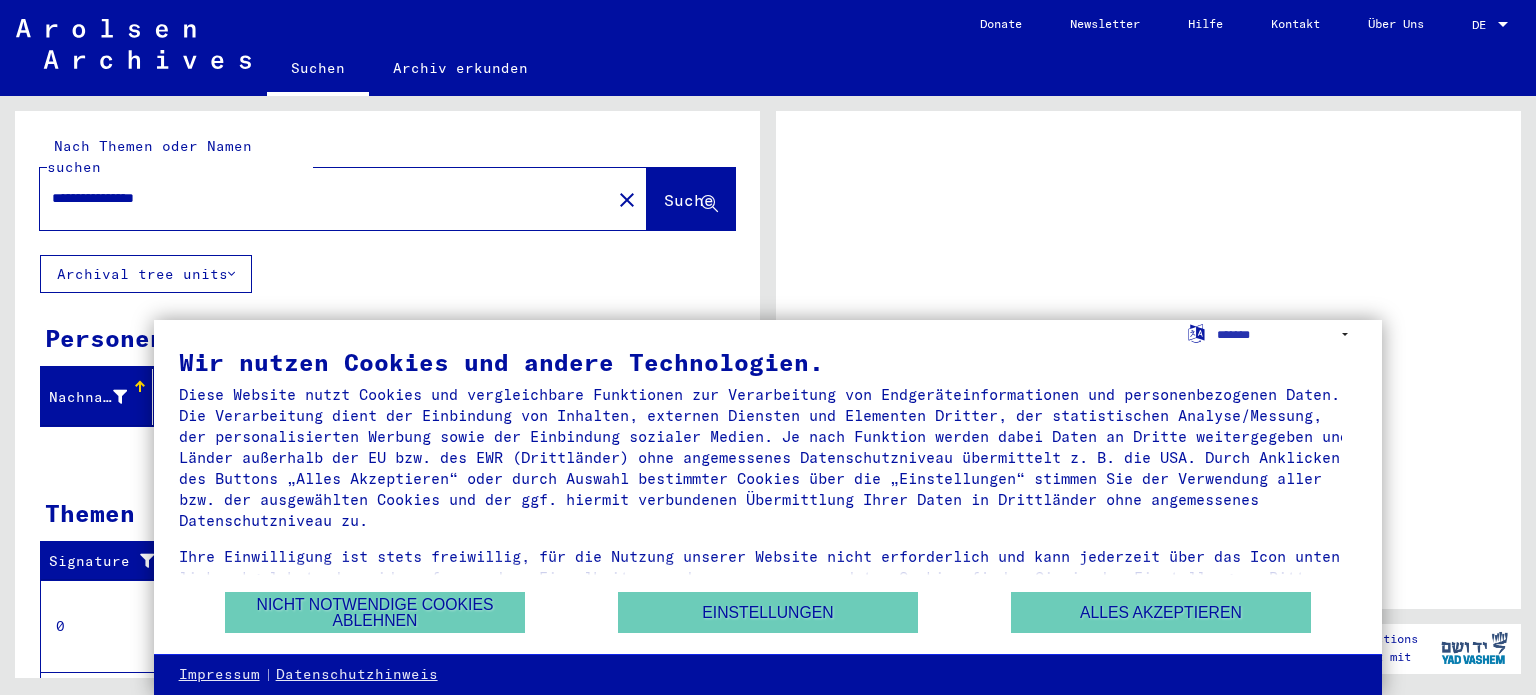 scroll, scrollTop: 0, scrollLeft: 0, axis: both 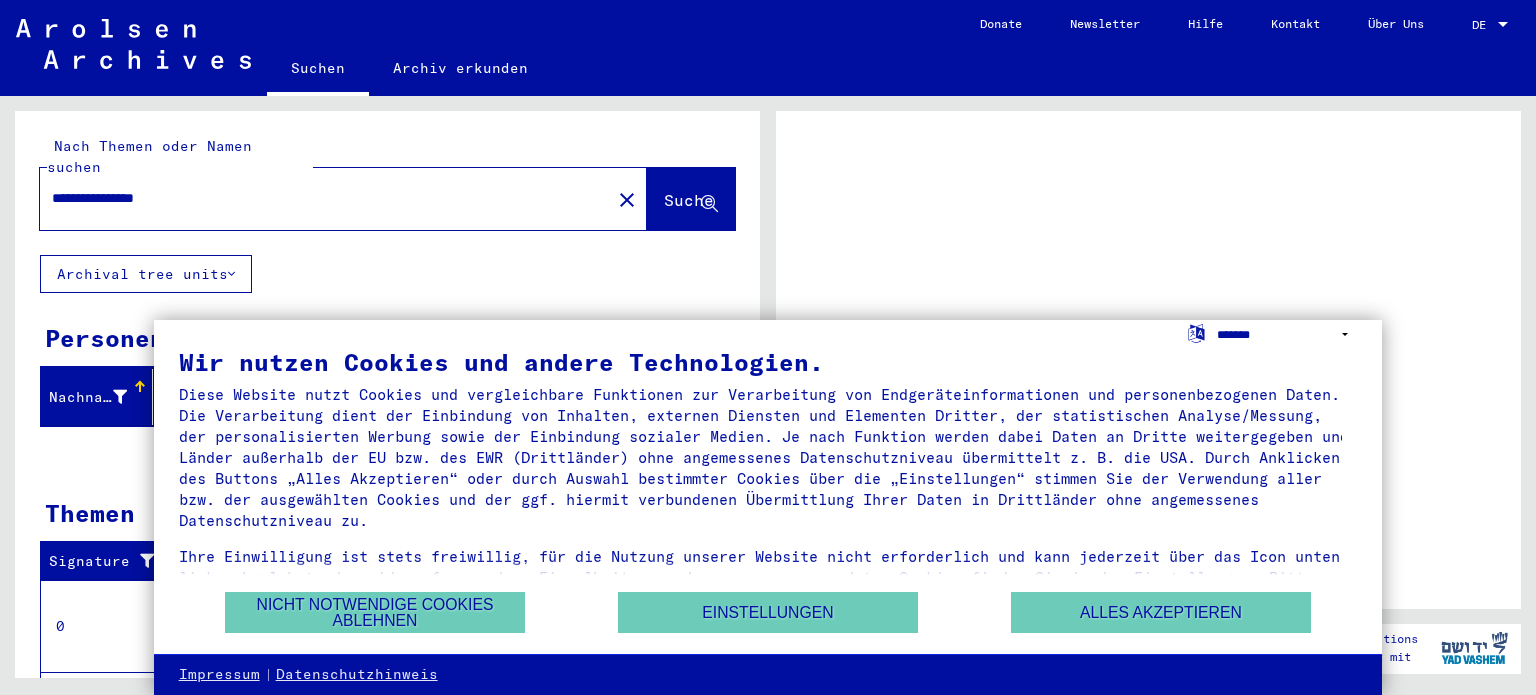 click on "**********" at bounding box center [1287, 334] 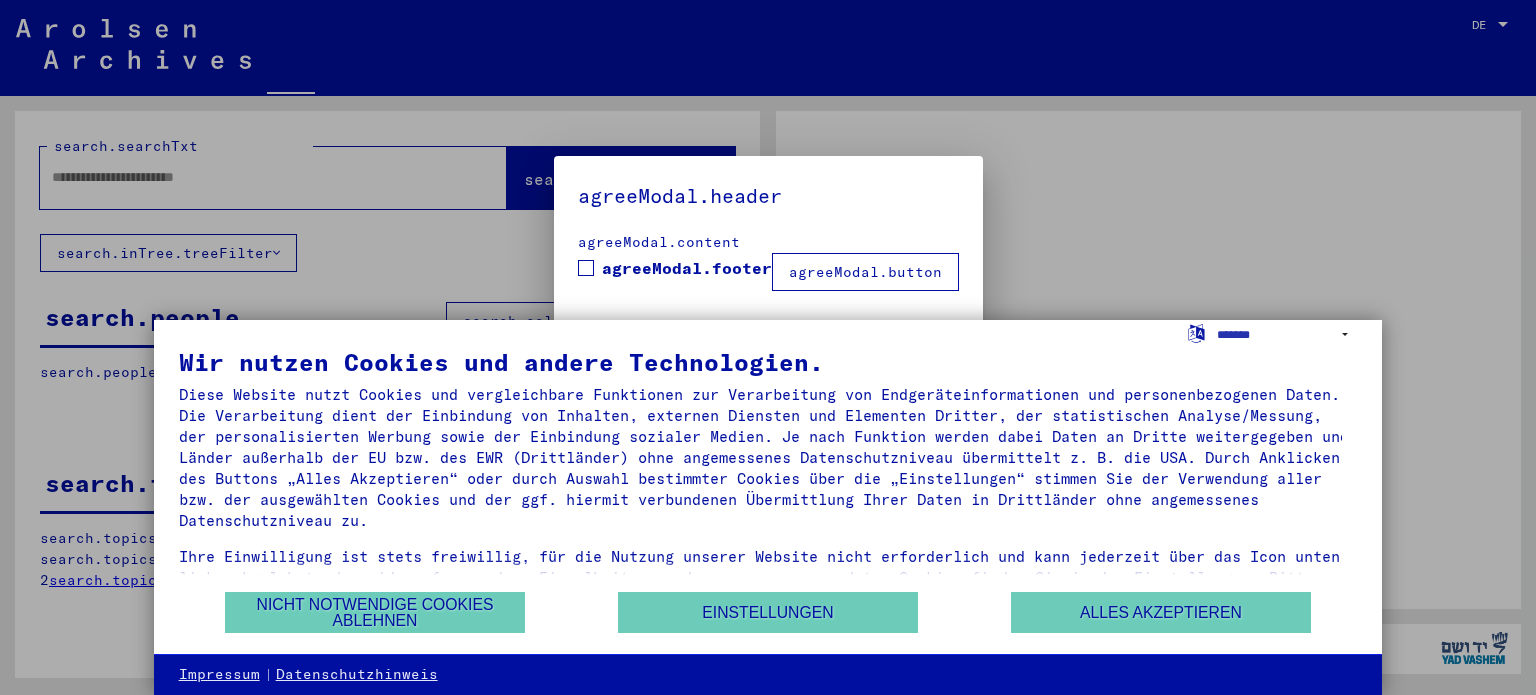 type on "**********" 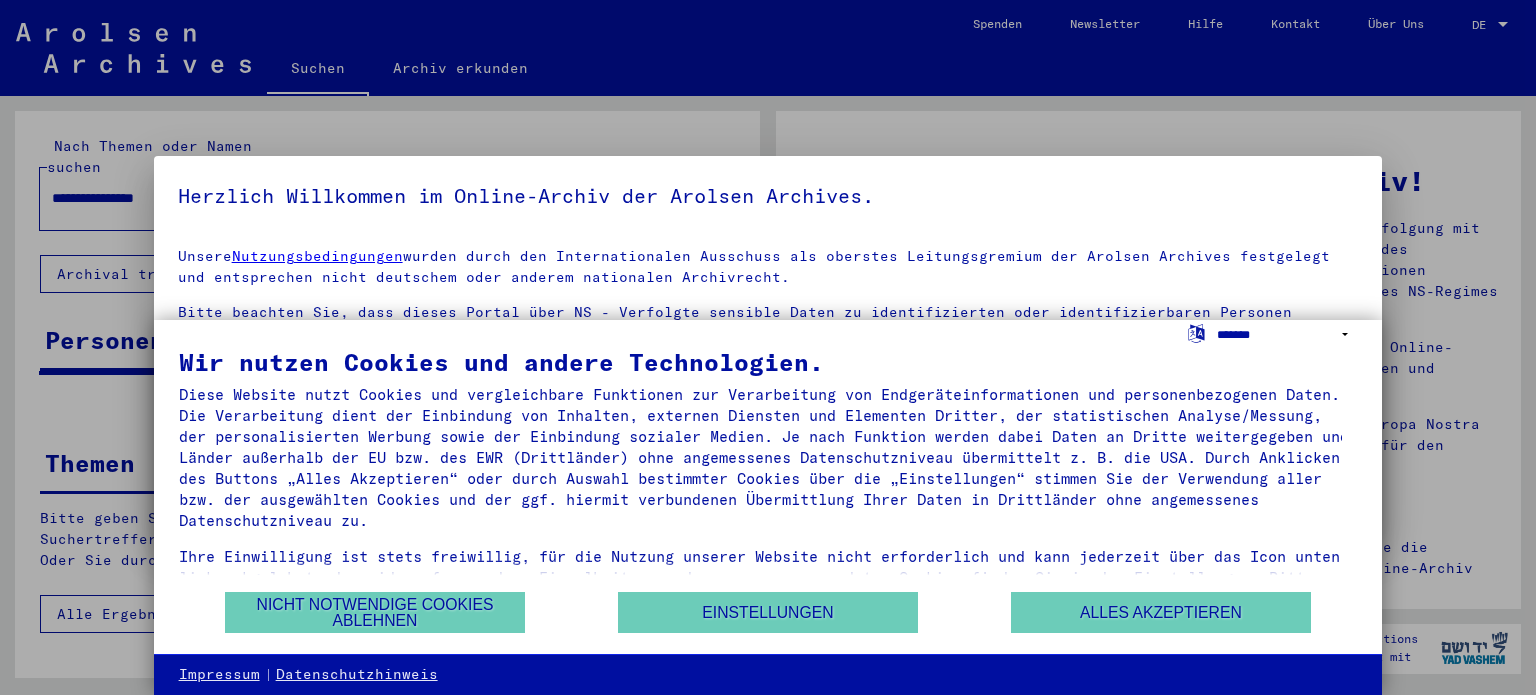 click on "**********" at bounding box center [1287, 334] 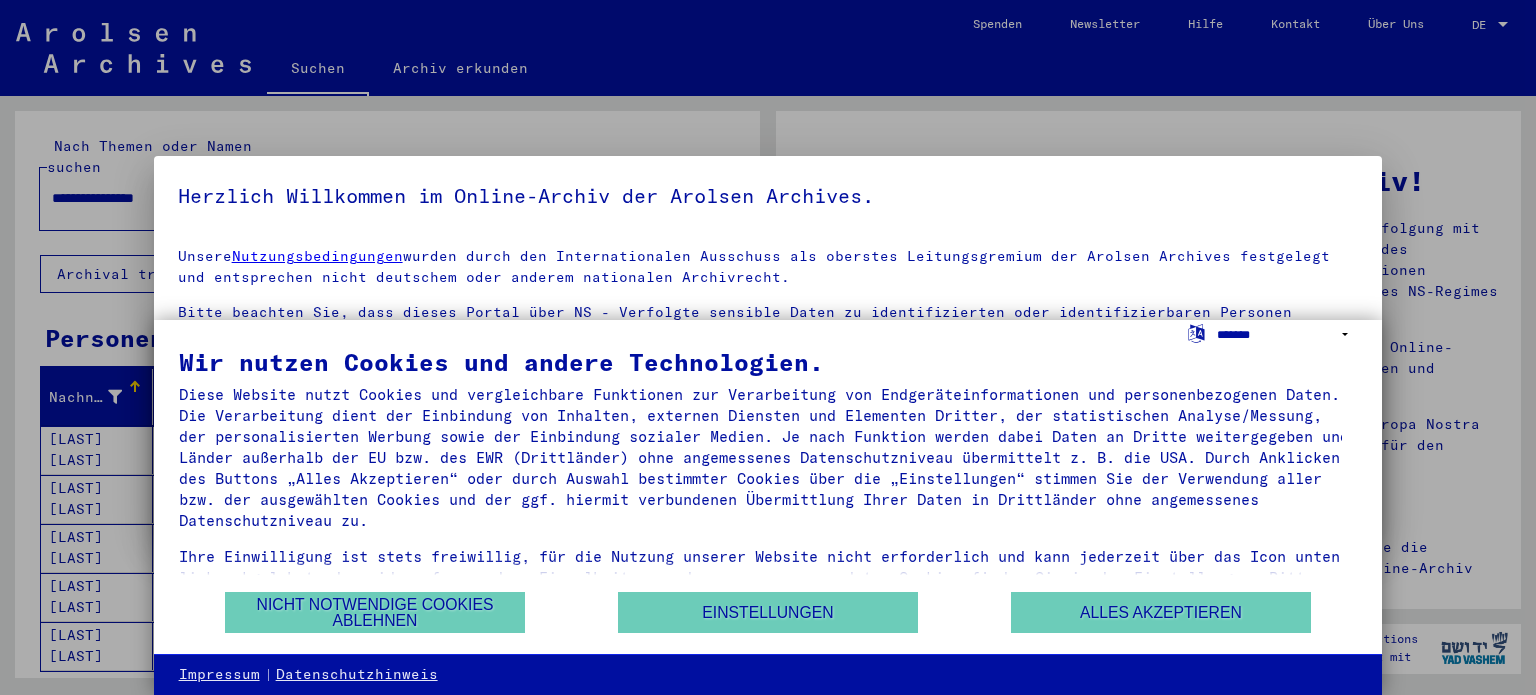 select on "*****" 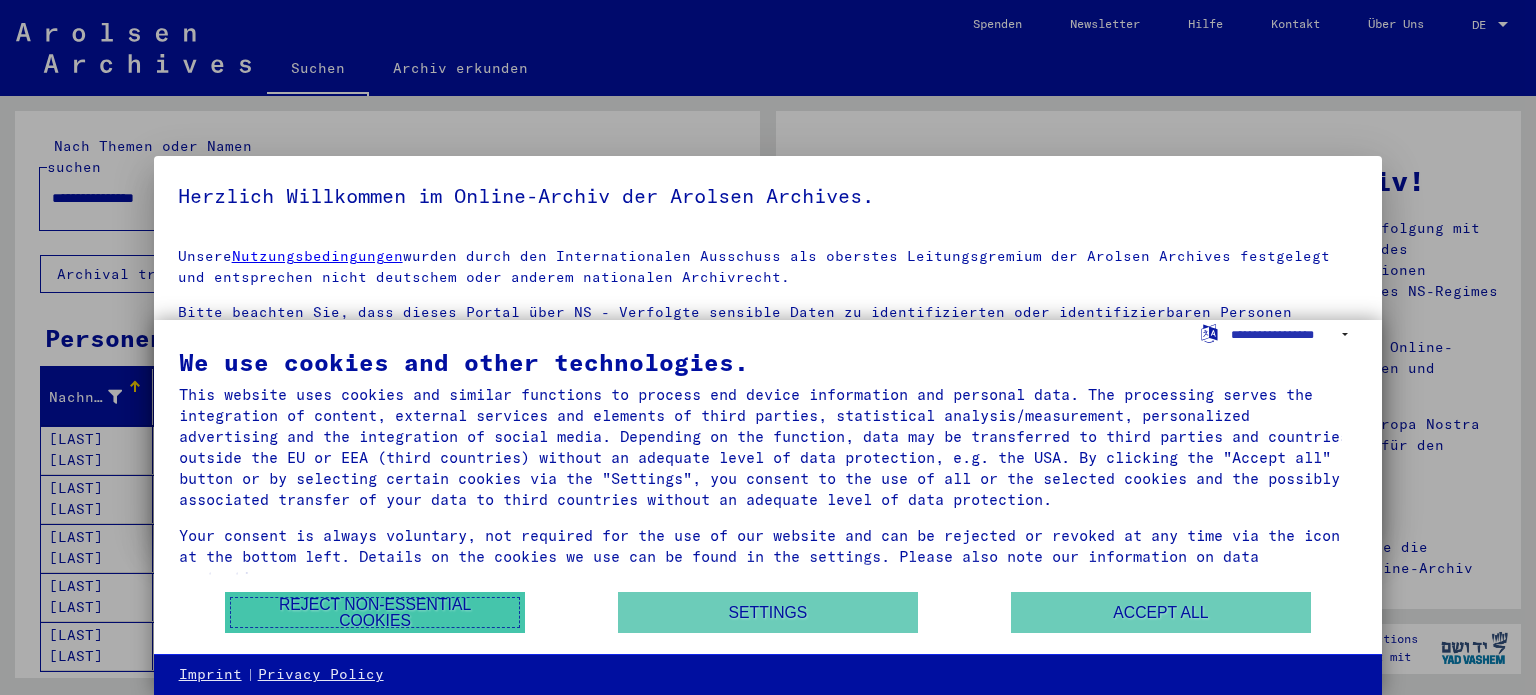 click on "Reject non-essential cookies" at bounding box center (375, 612) 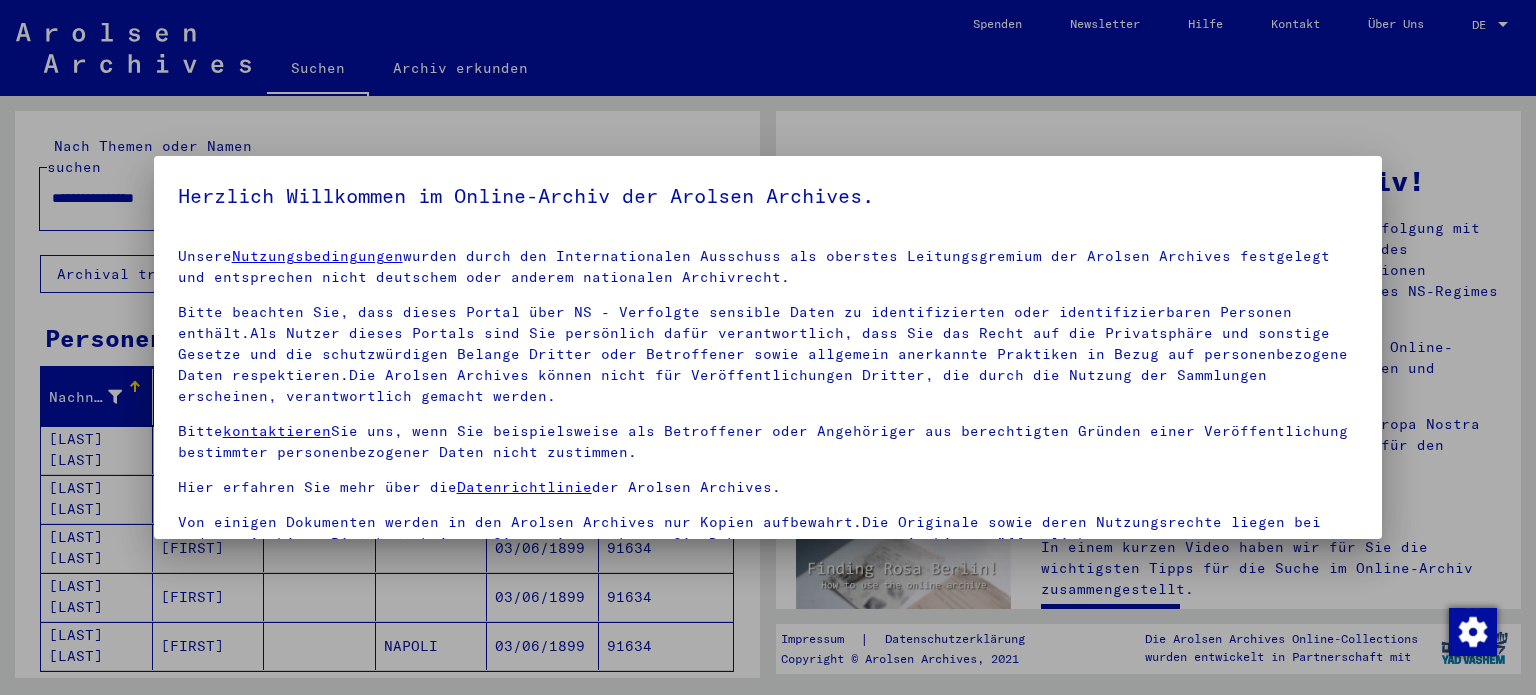 scroll, scrollTop: 169, scrollLeft: 0, axis: vertical 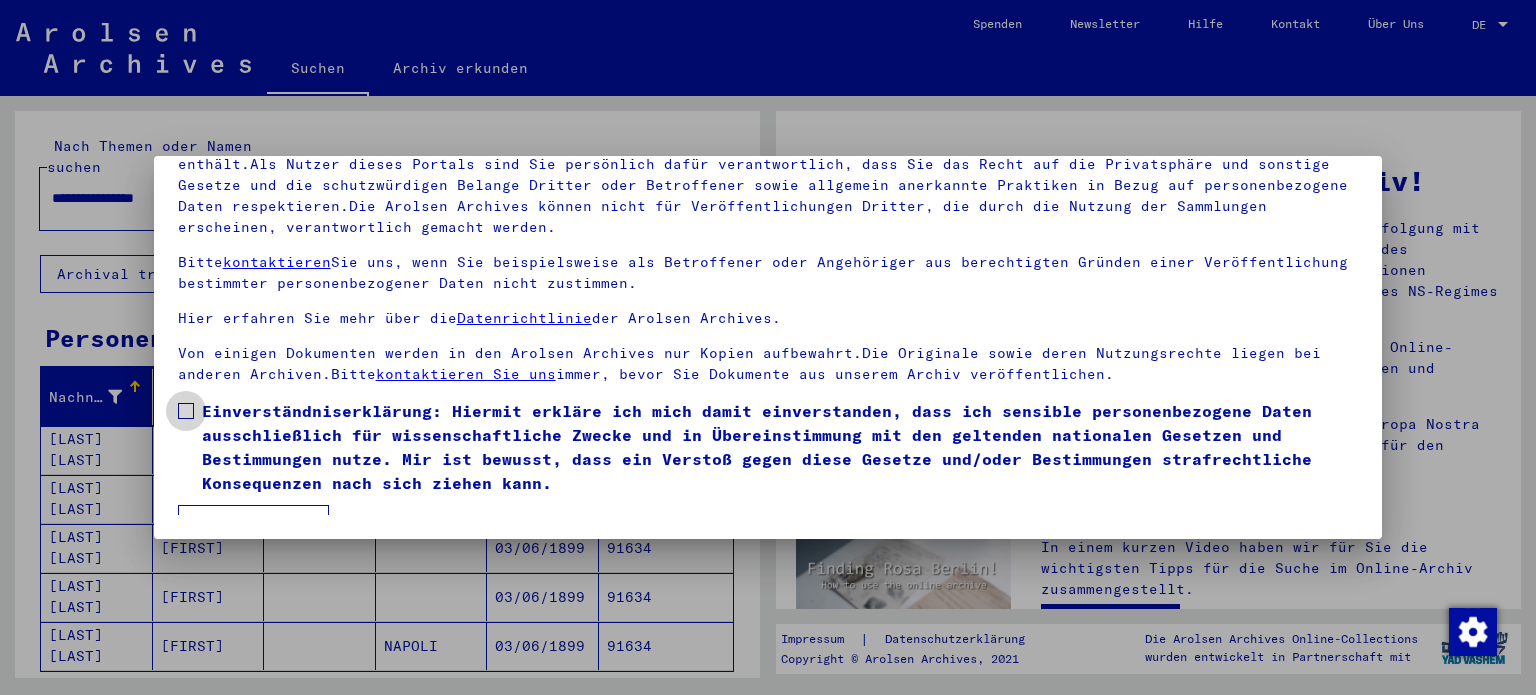 click on "Einverständniserklärung: Hiermit erkläre ich mich damit einverstanden, dass ich sensible personenbezogene Daten ausschließlich für wissenschaftliche Zwecke und in Übereinstimmung mit den geltenden nationalen Gesetzen und Bestimmungen nutze. Mir ist bewusst, dass ein Verstoß gegen diese Gesetze und/oder Bestimmungen strafrechtliche Konsequenzen nach sich ziehen kann." at bounding box center (768, 447) 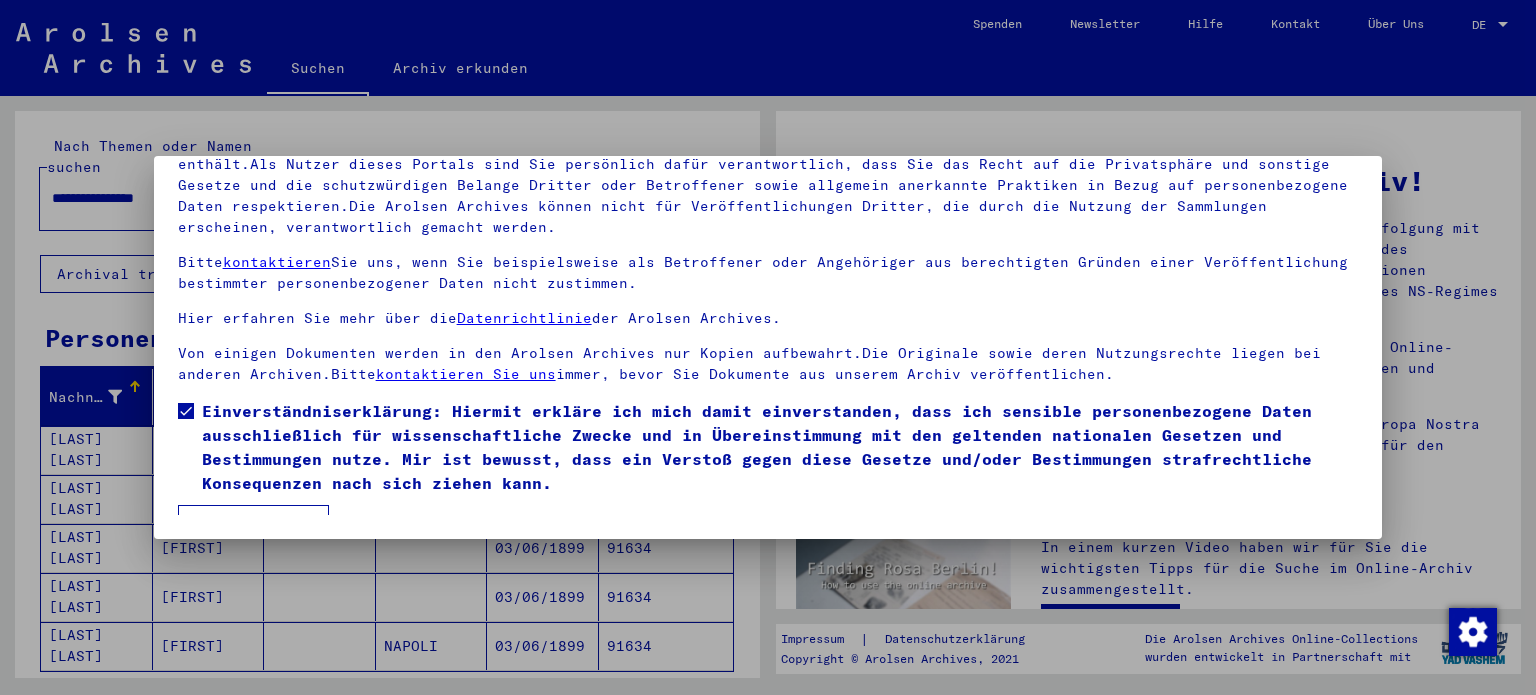 click on "Ich stimme zu" at bounding box center [253, 524] 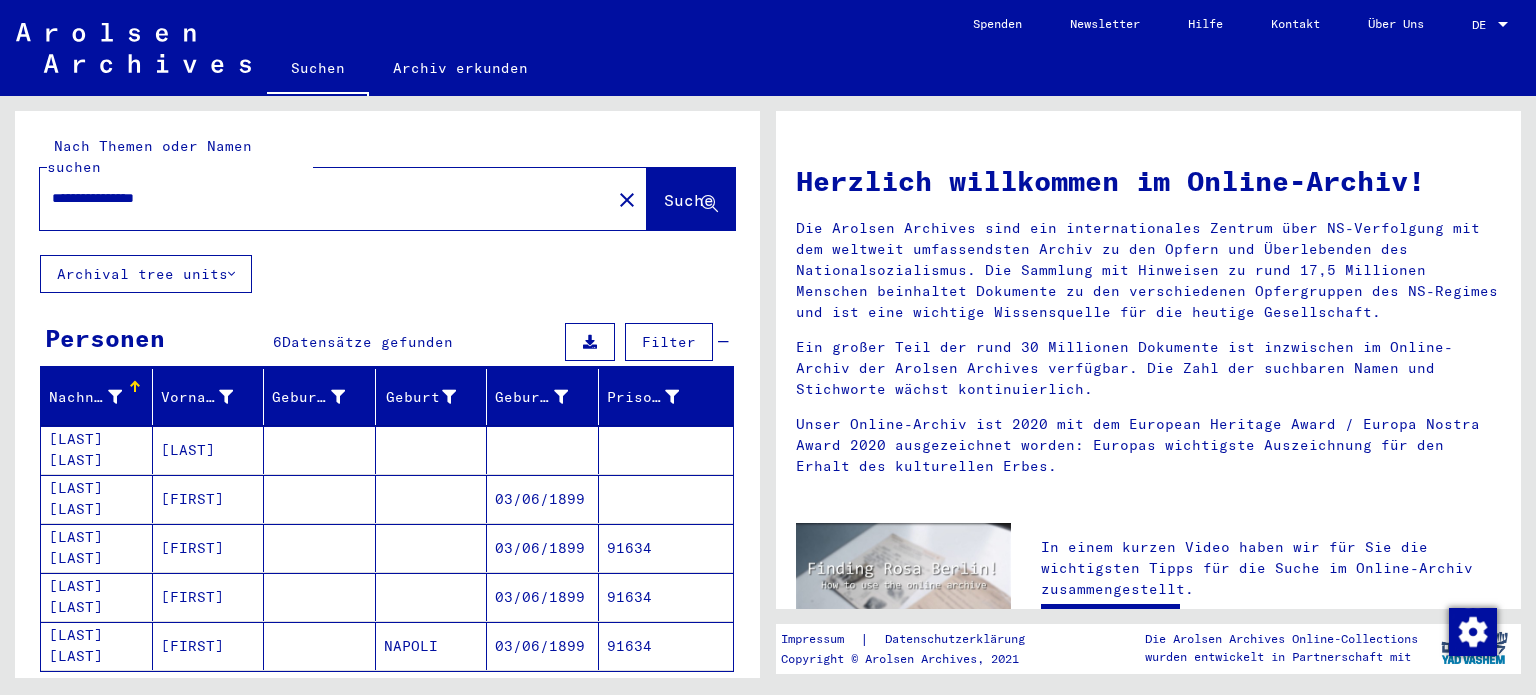 click on "[FIRST]" at bounding box center [209, 548] 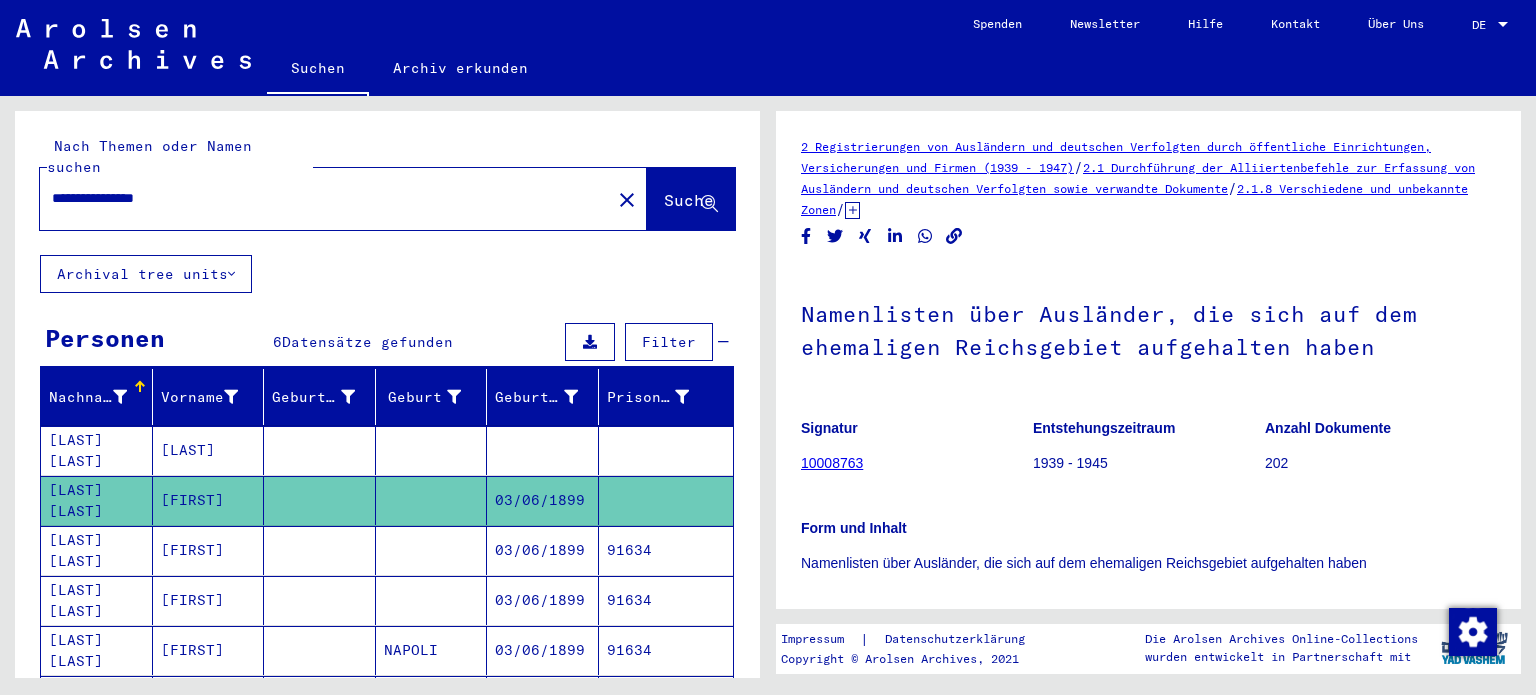 scroll, scrollTop: 0, scrollLeft: 0, axis: both 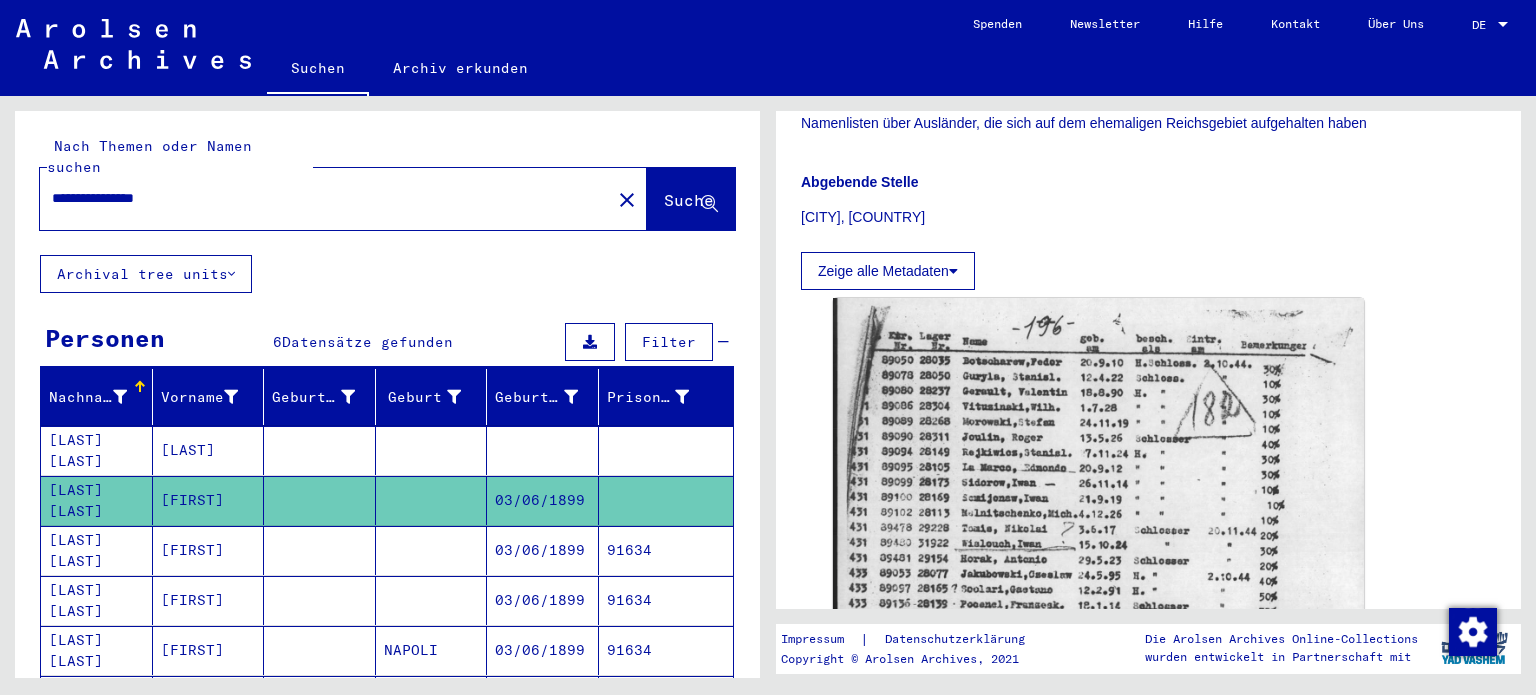 click on "91634" at bounding box center [666, 600] 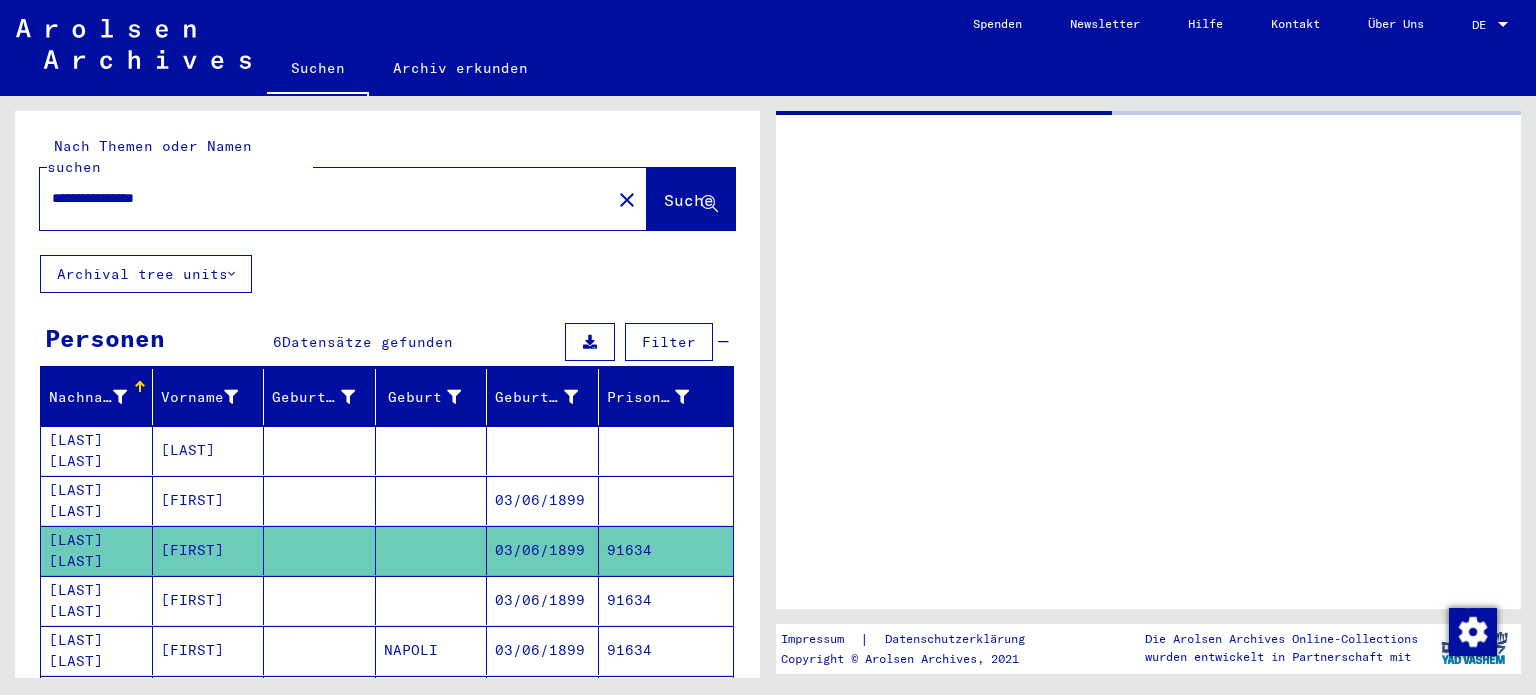 scroll, scrollTop: 0, scrollLeft: 0, axis: both 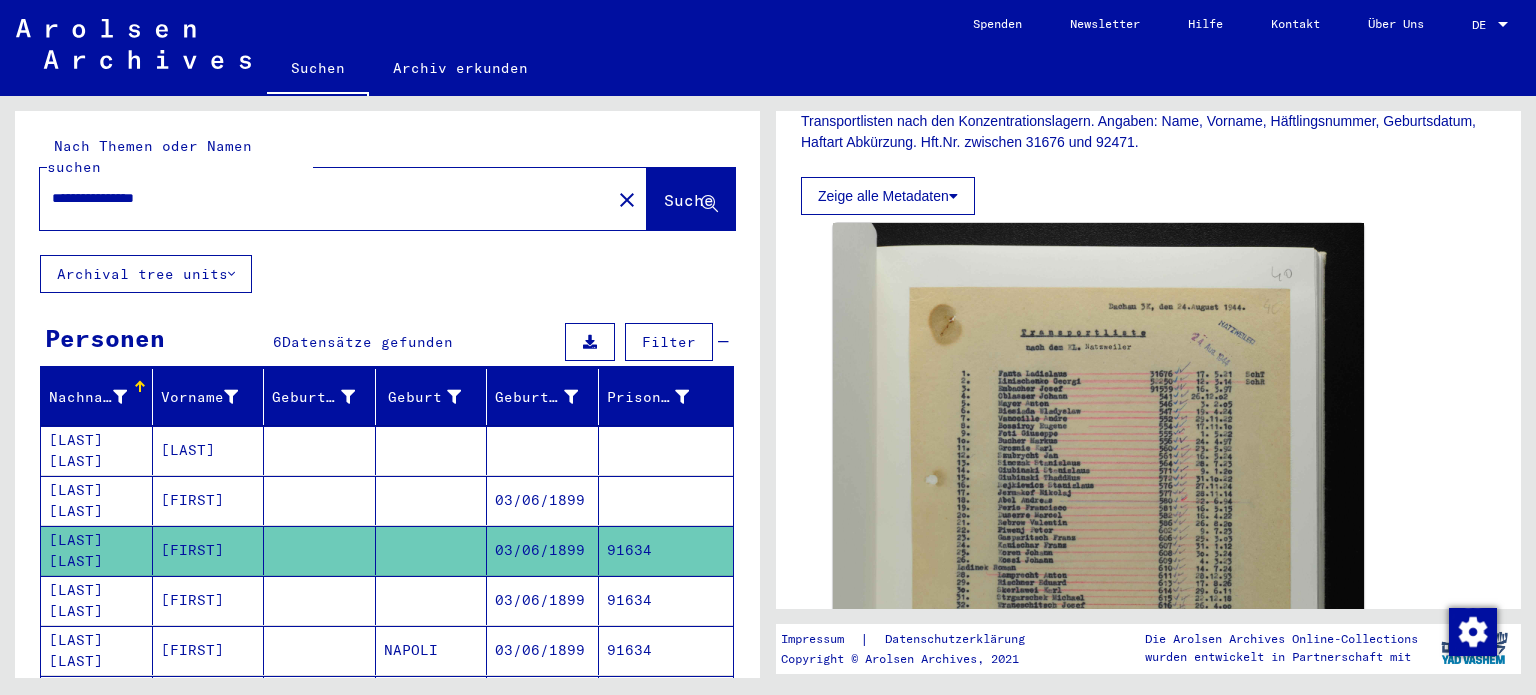 click on "91634" at bounding box center [666, 650] 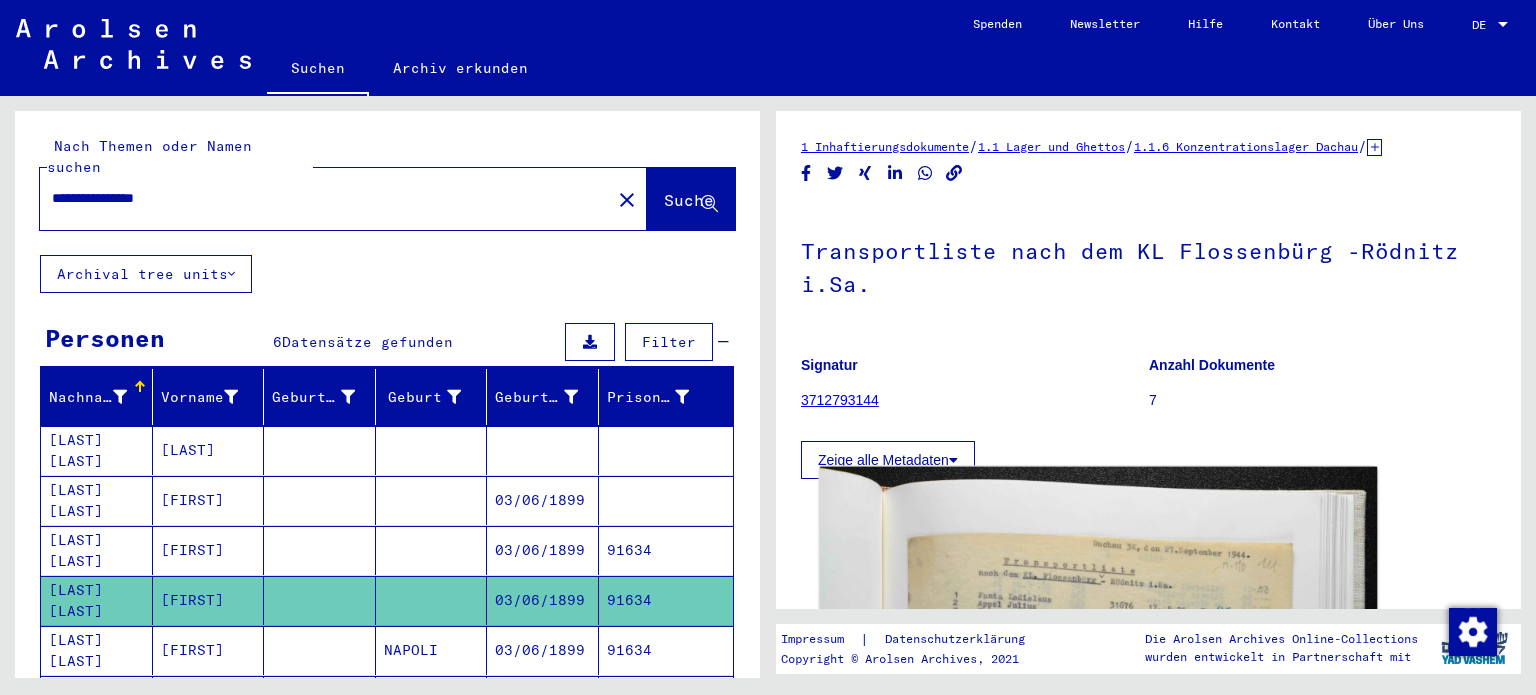 scroll, scrollTop: 0, scrollLeft: 0, axis: both 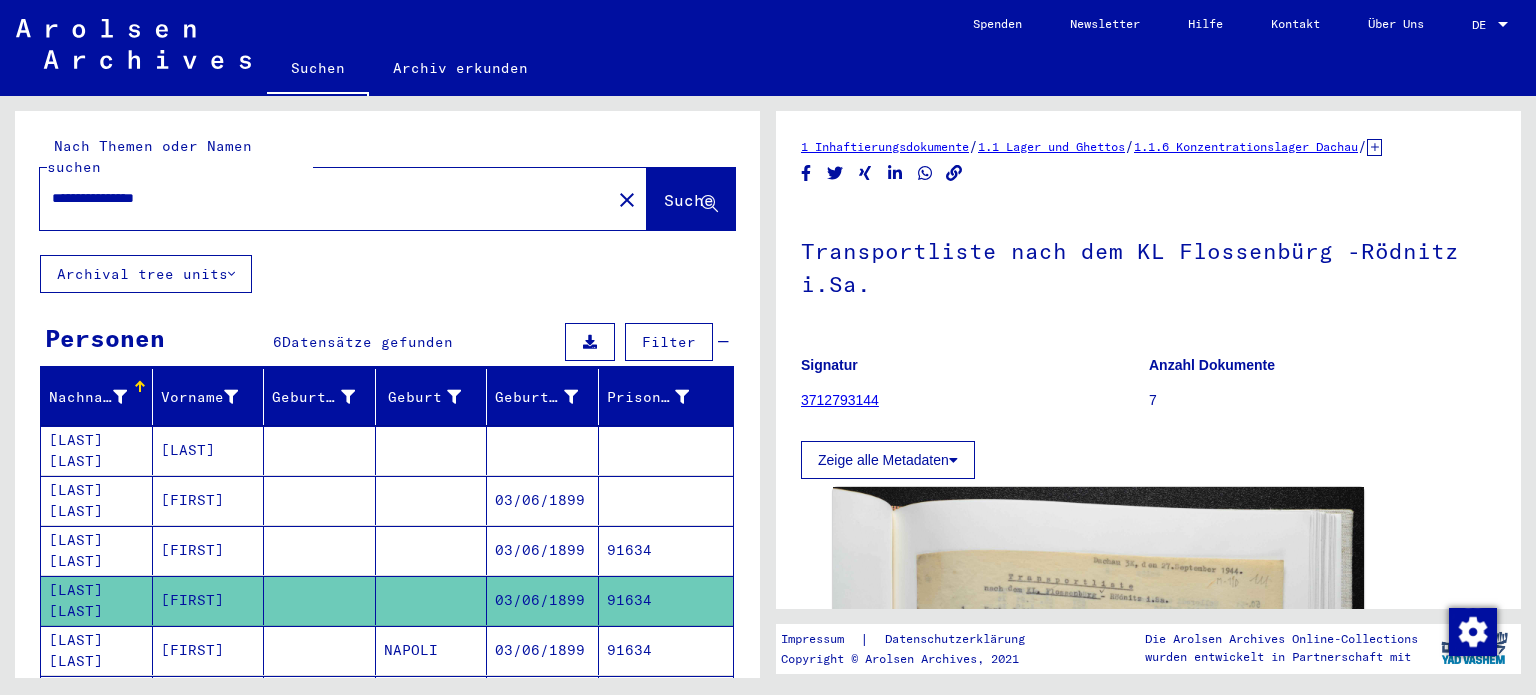 click on "91634" at bounding box center (666, 700) 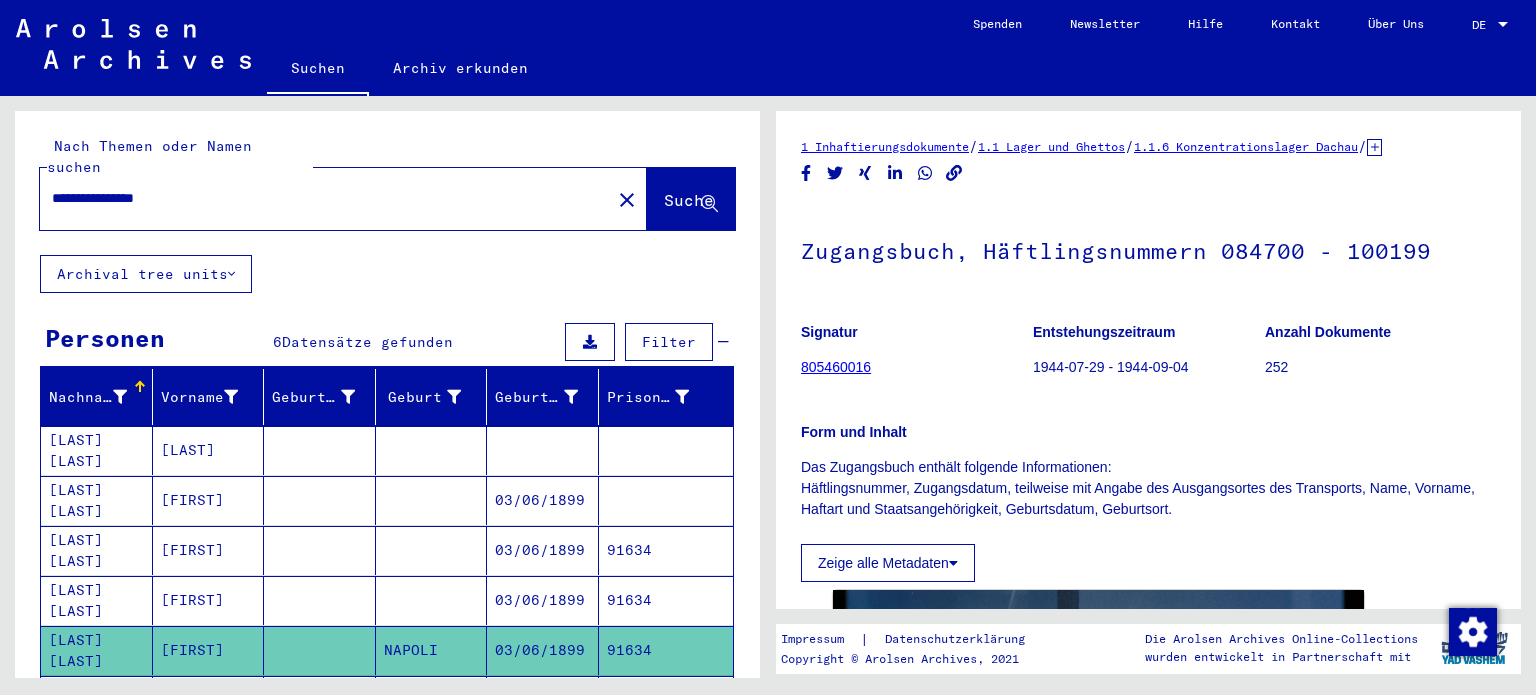 scroll, scrollTop: 0, scrollLeft: 0, axis: both 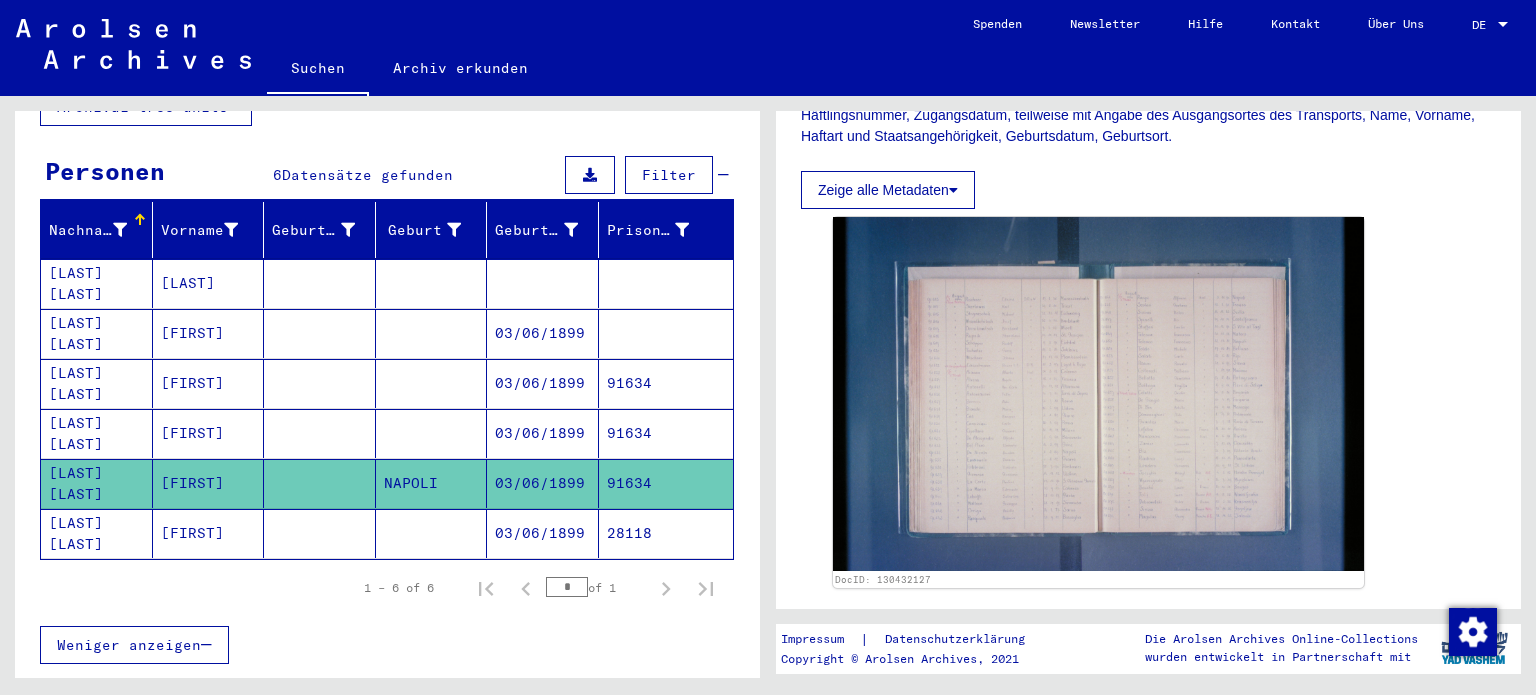 click on "03/06/1899" 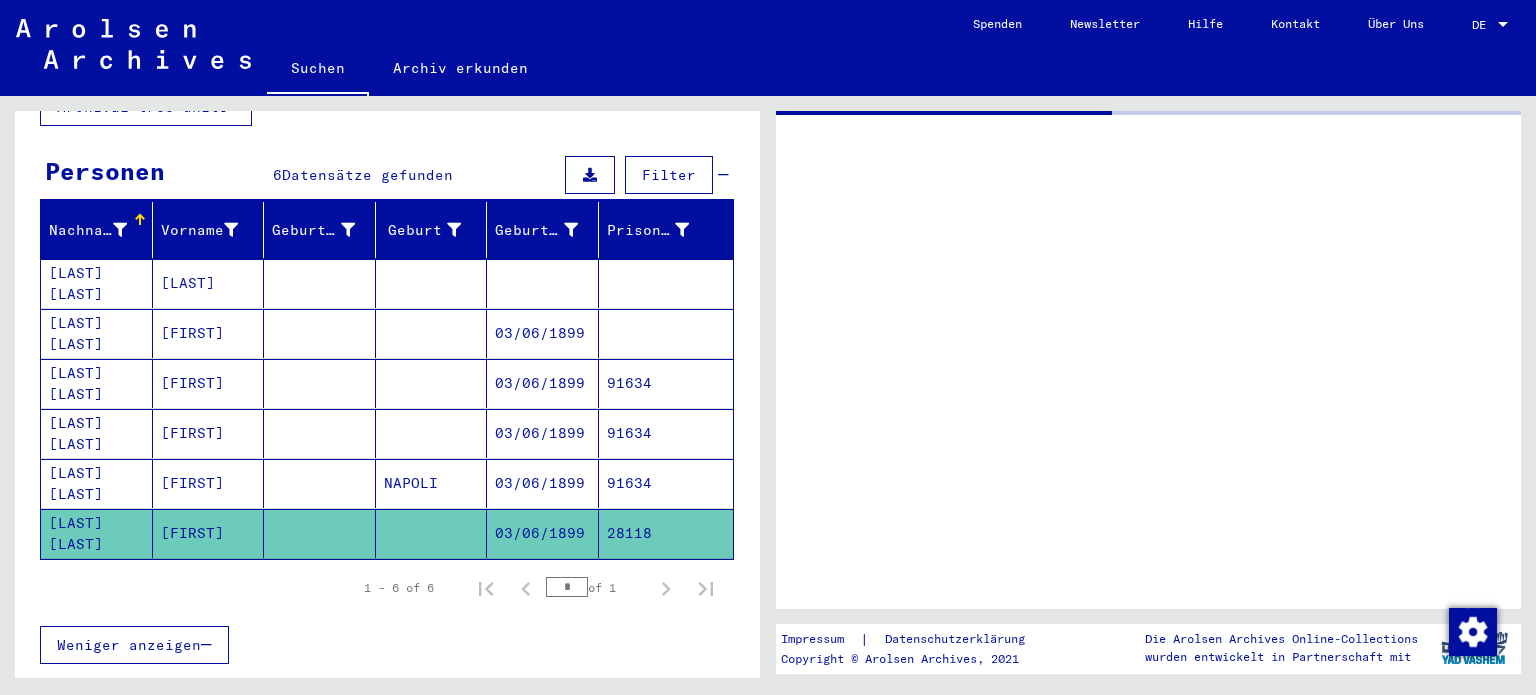scroll, scrollTop: 0, scrollLeft: 0, axis: both 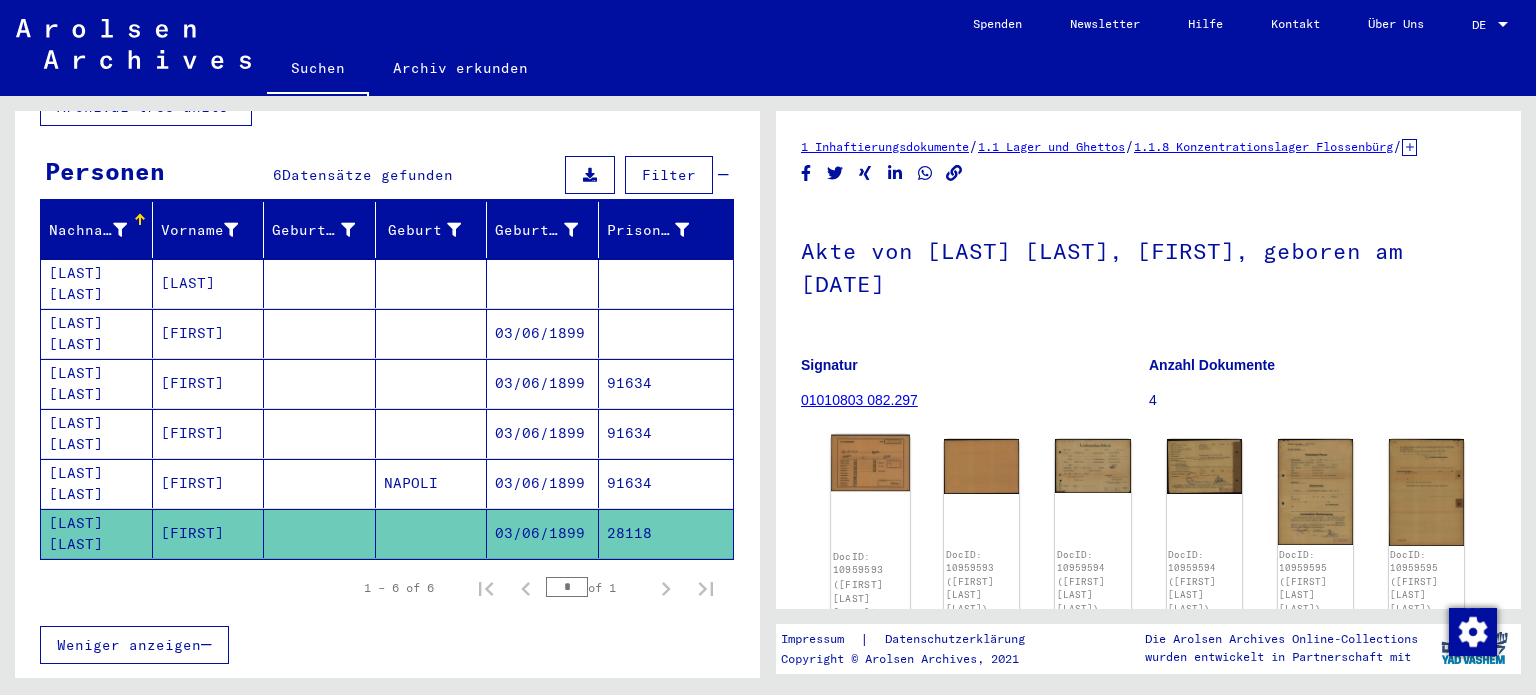 click 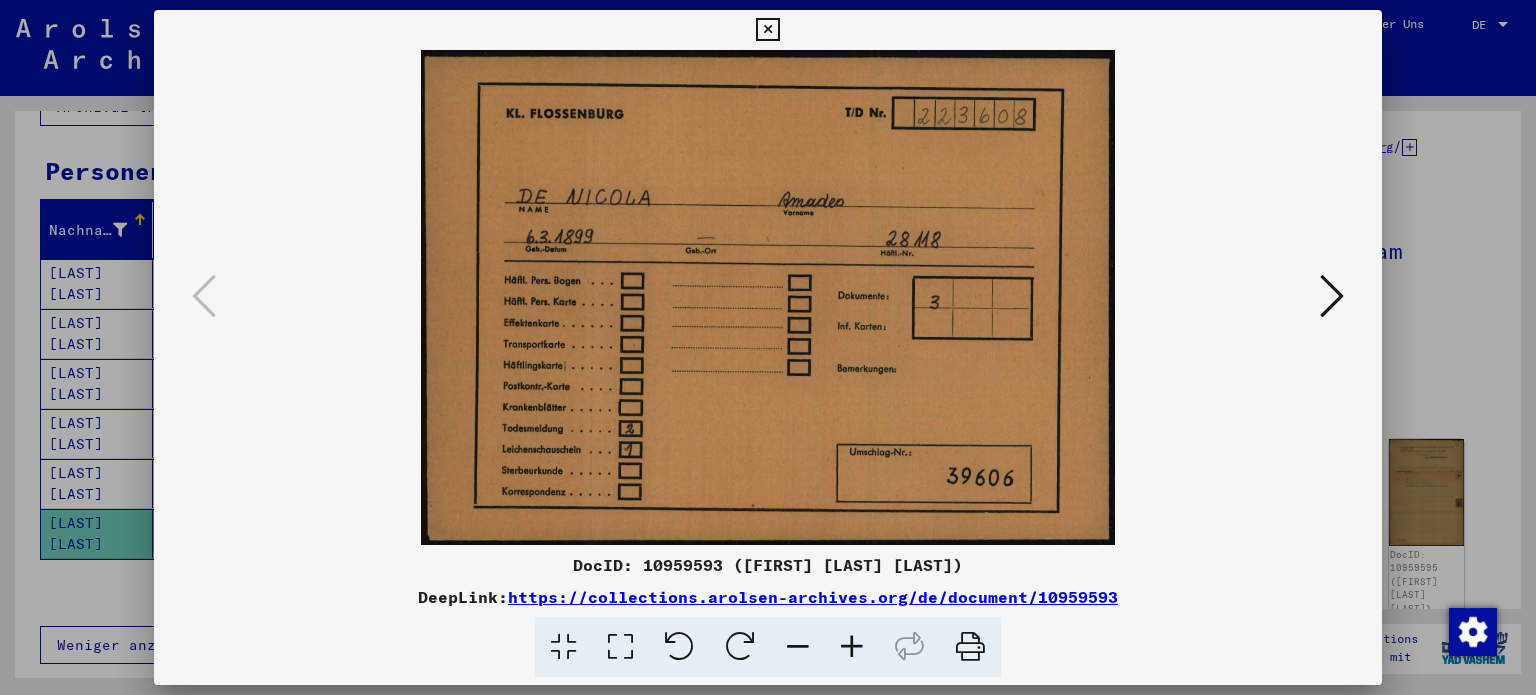 click at bounding box center (1332, 296) 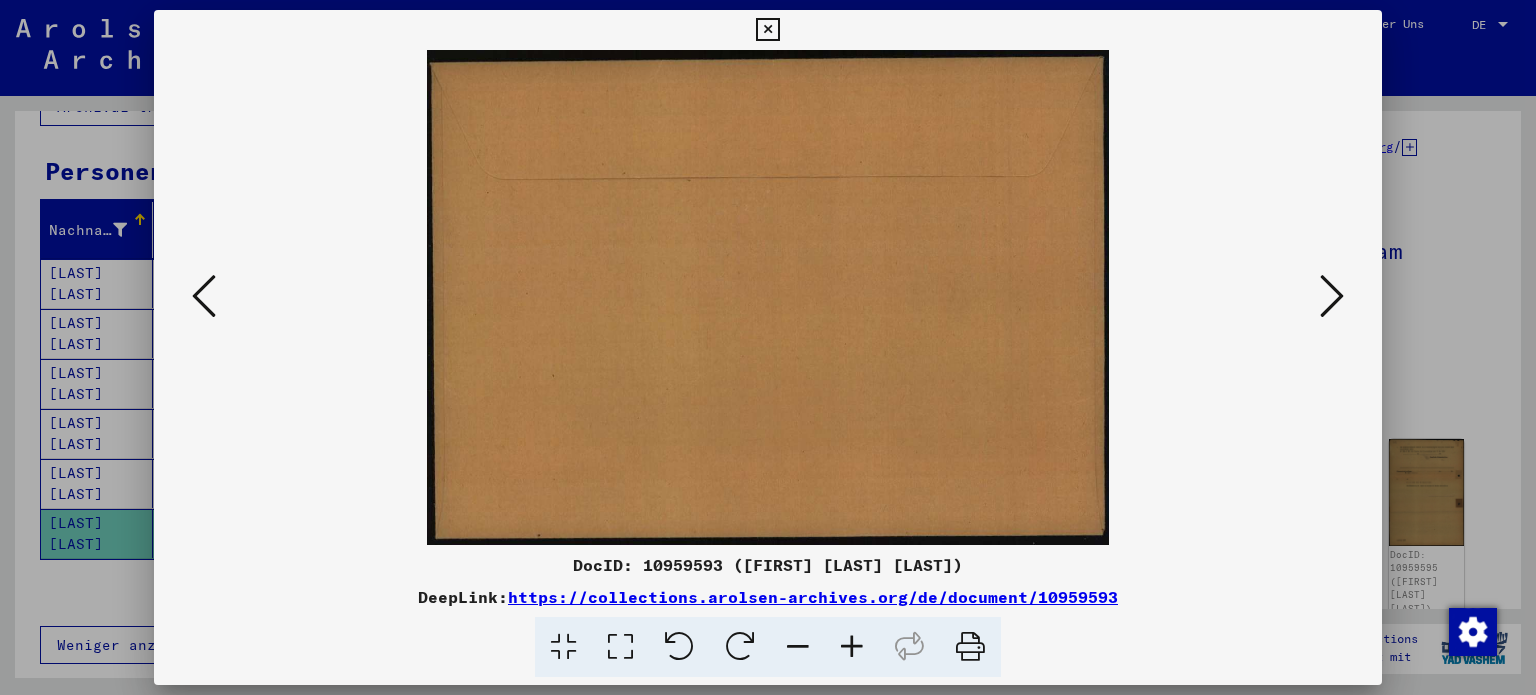 click at bounding box center (1332, 296) 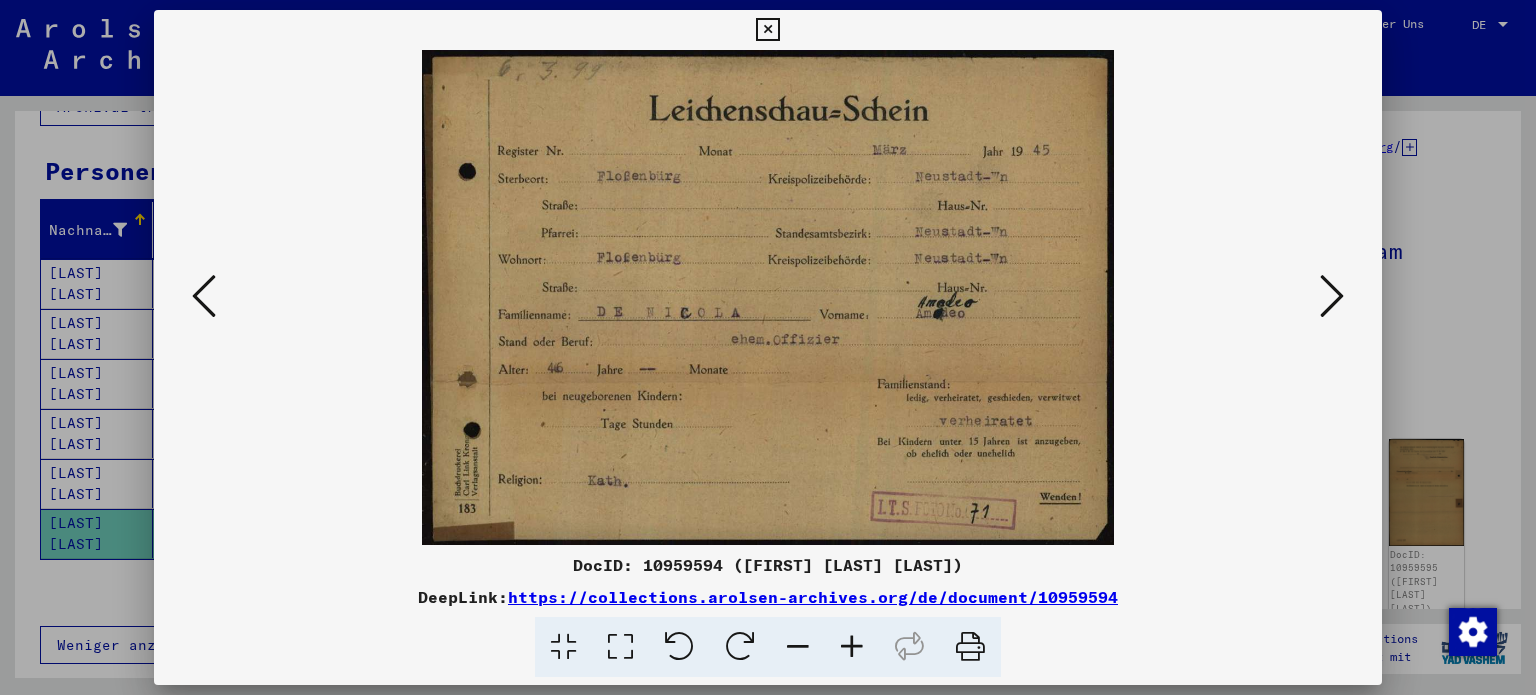 click at bounding box center [852, 647] 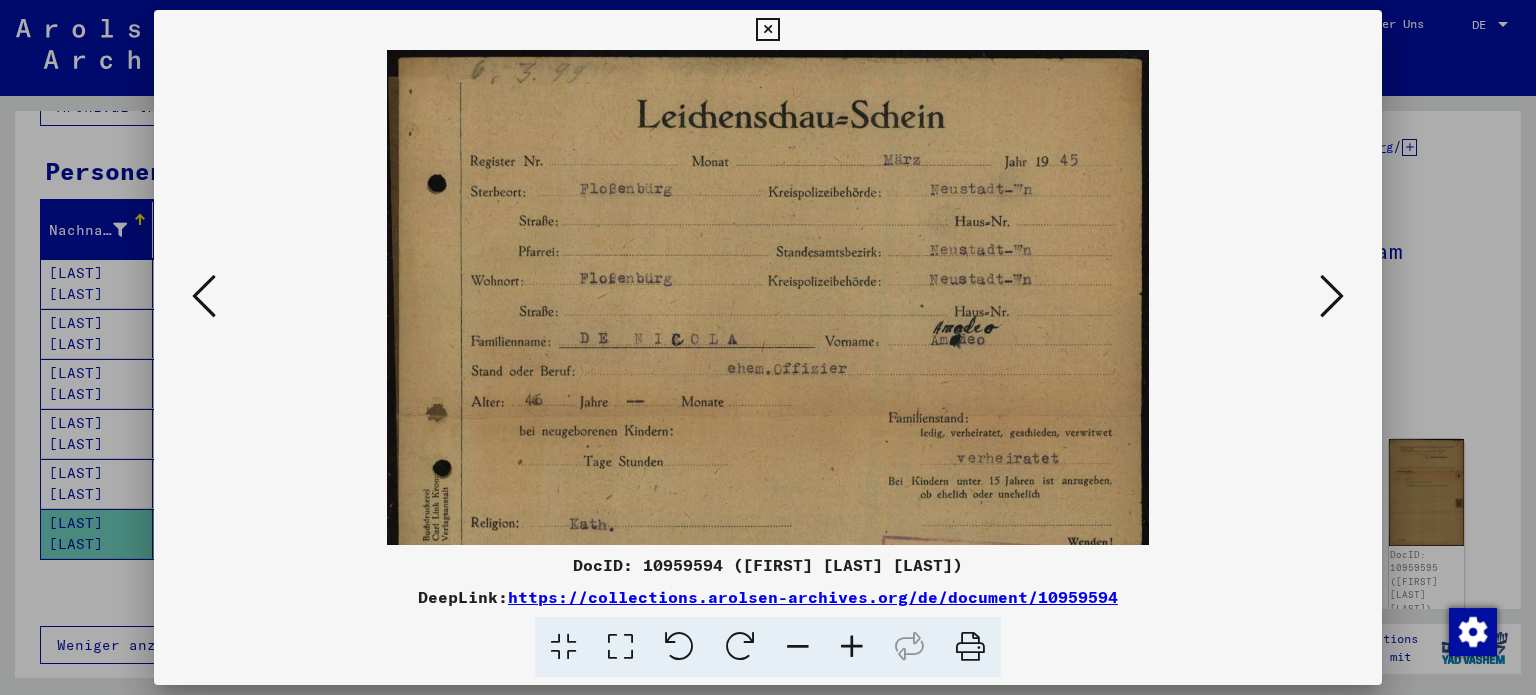 click at bounding box center (852, 647) 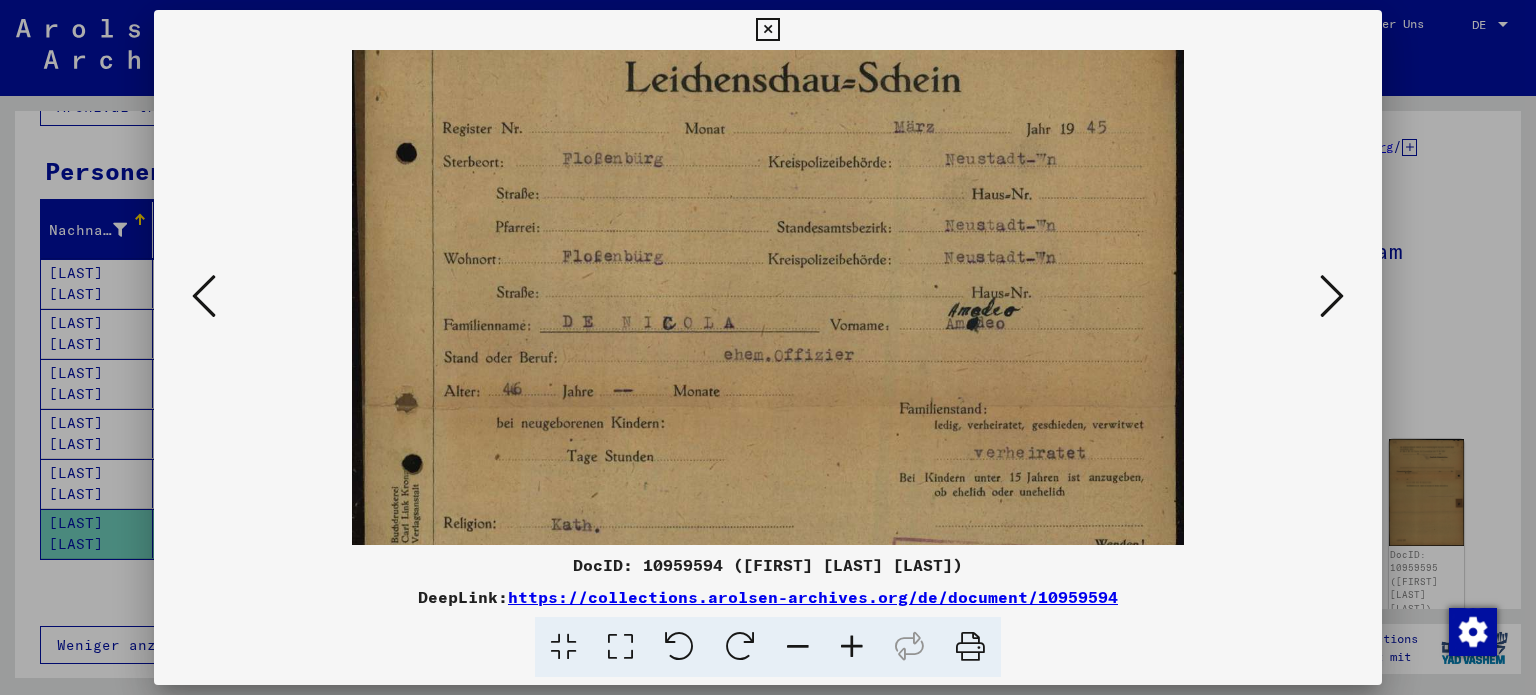 scroll, scrollTop: 41, scrollLeft: 0, axis: vertical 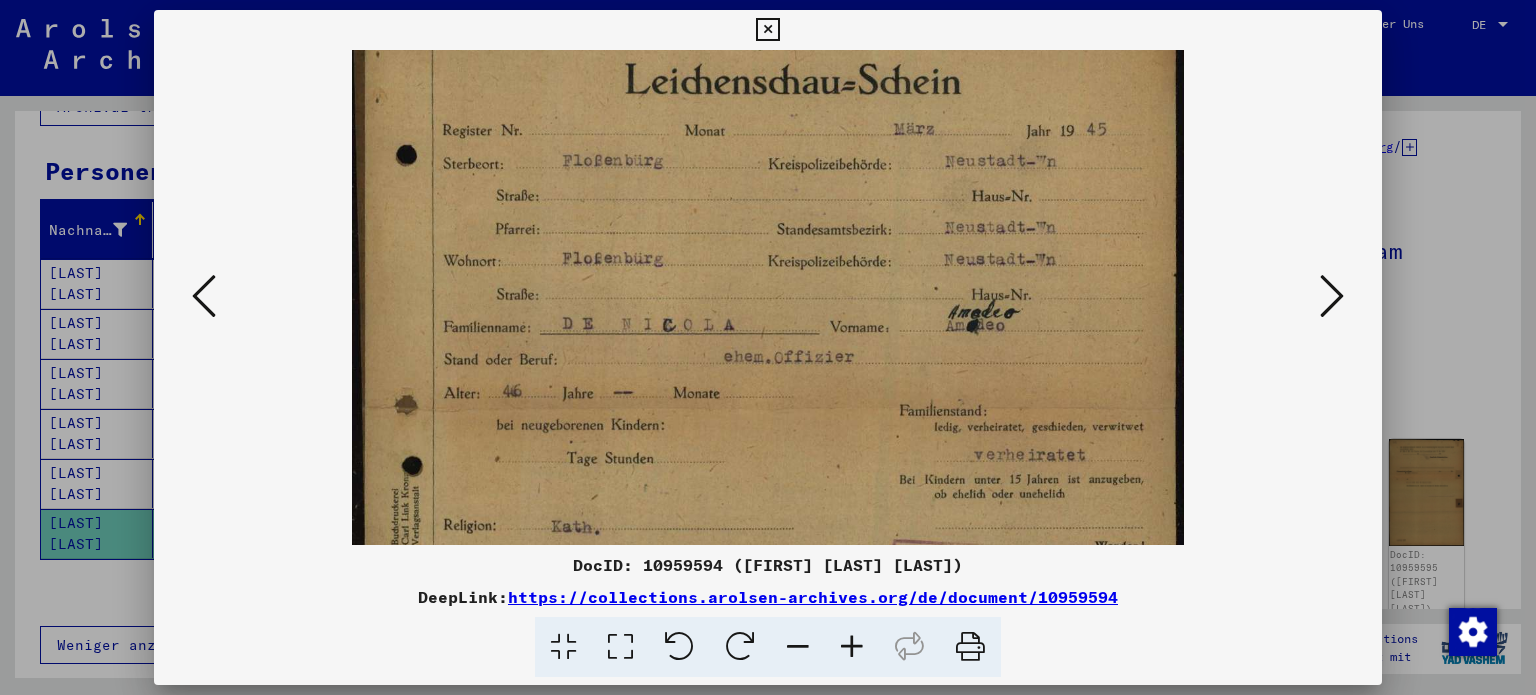 drag, startPoint x: 818, startPoint y: 428, endPoint x: 824, endPoint y: 361, distance: 67.26812 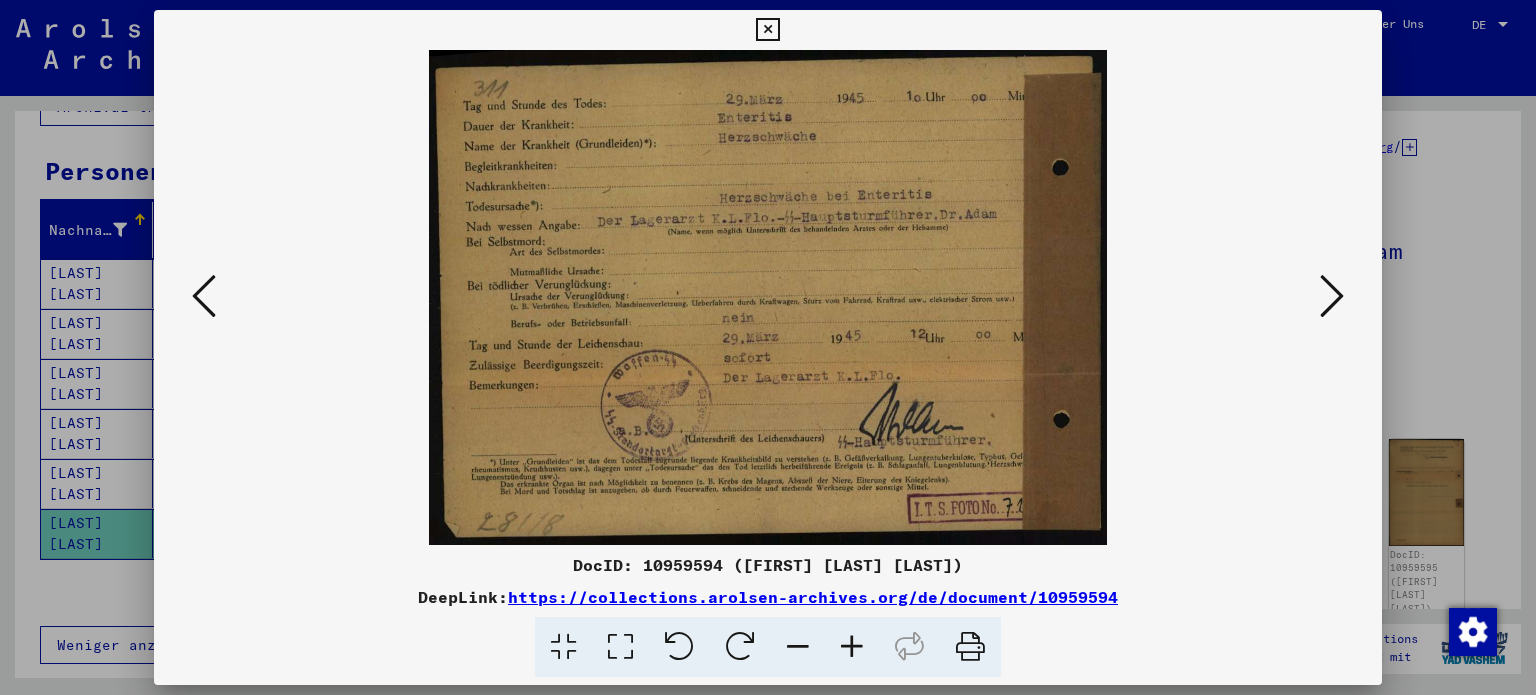 click at bounding box center (852, 647) 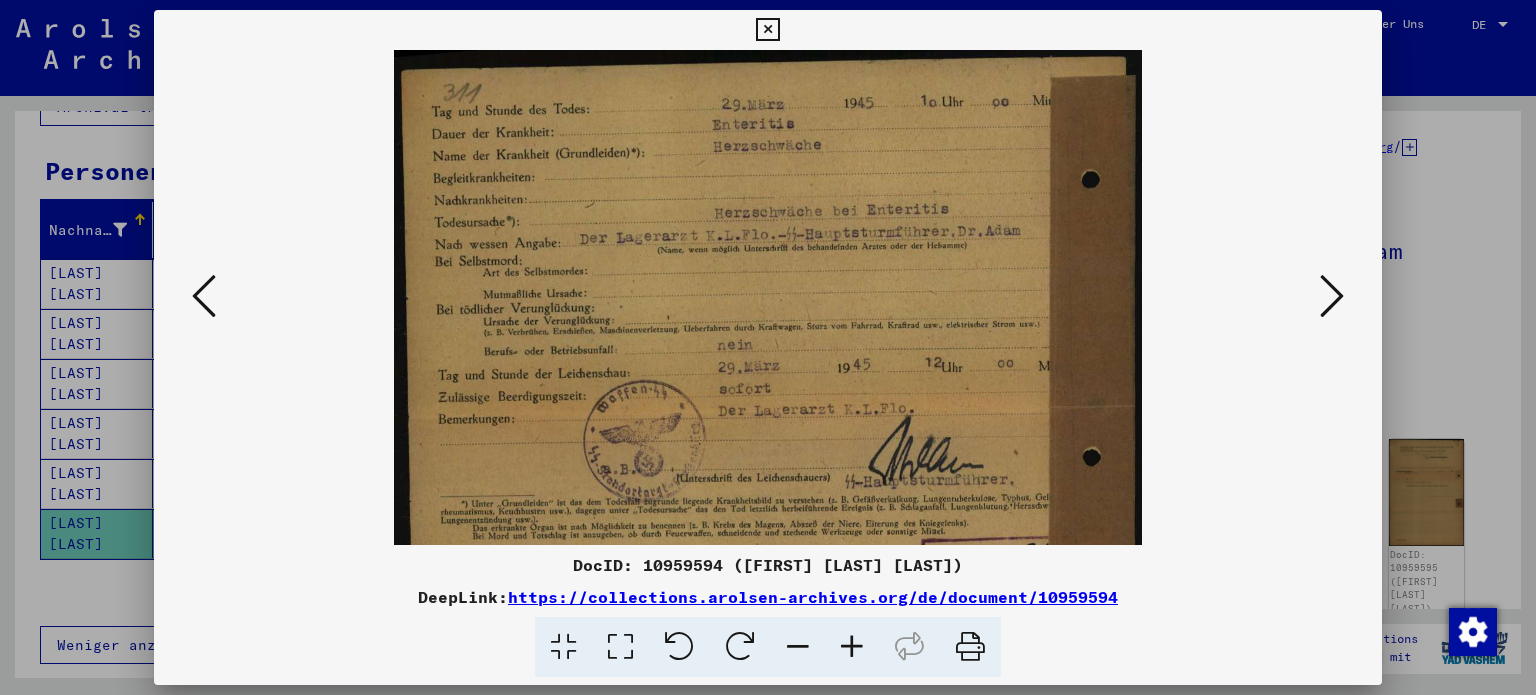 click at bounding box center [852, 647] 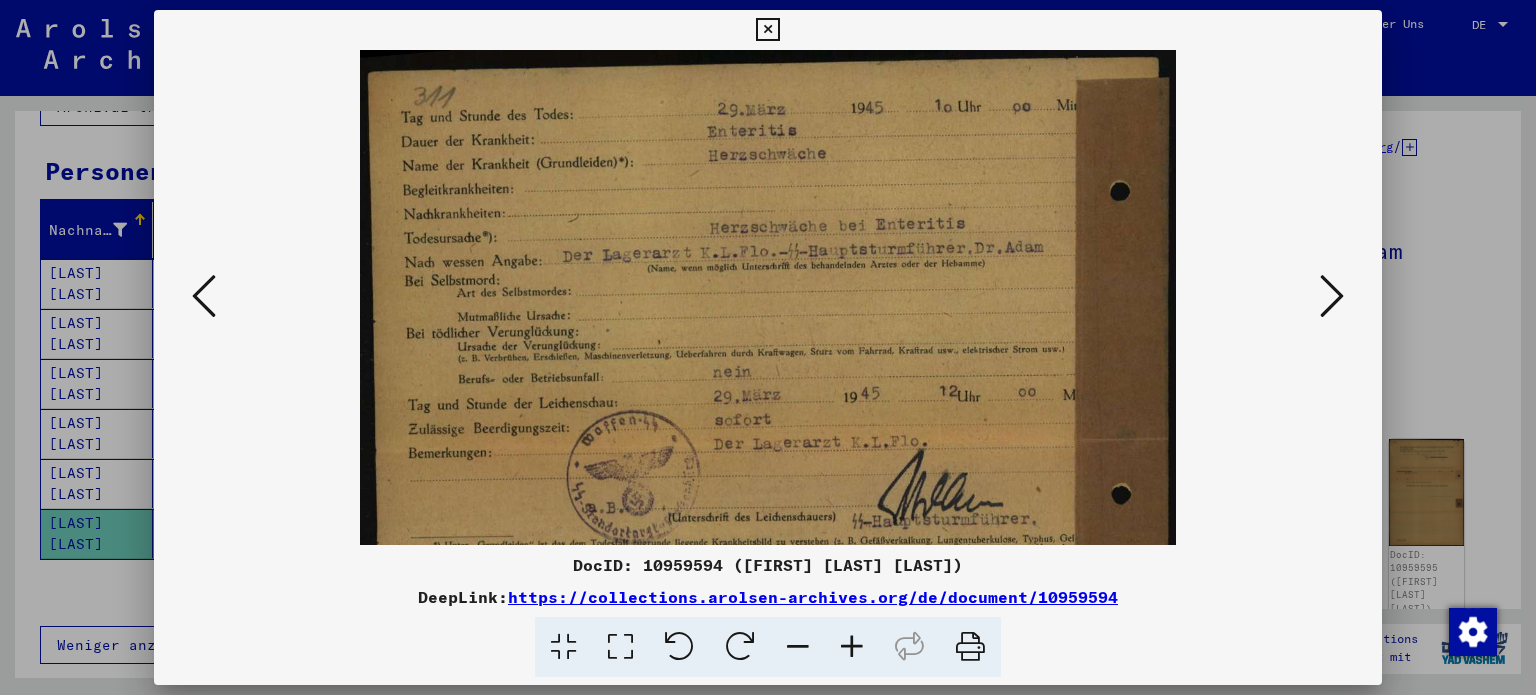 click at bounding box center [852, 647] 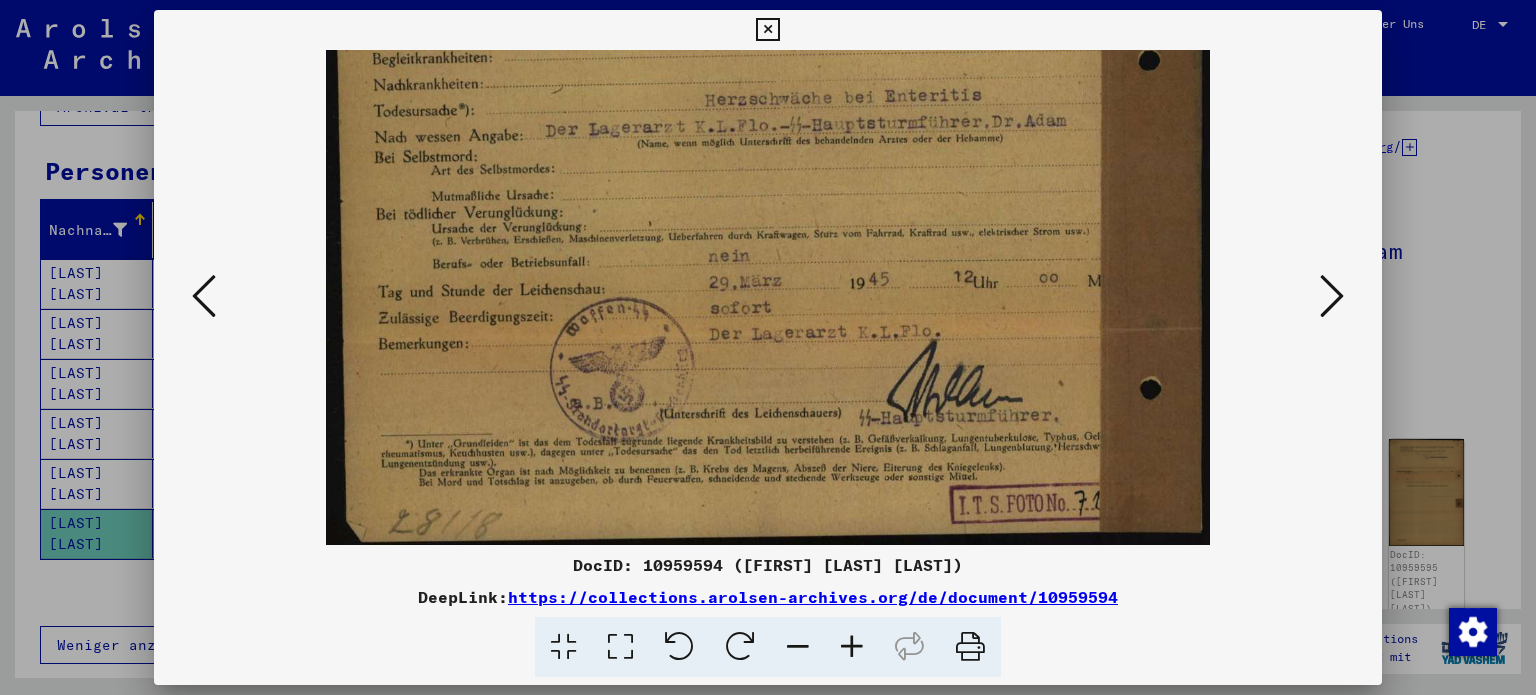 scroll, scrollTop: 149, scrollLeft: 0, axis: vertical 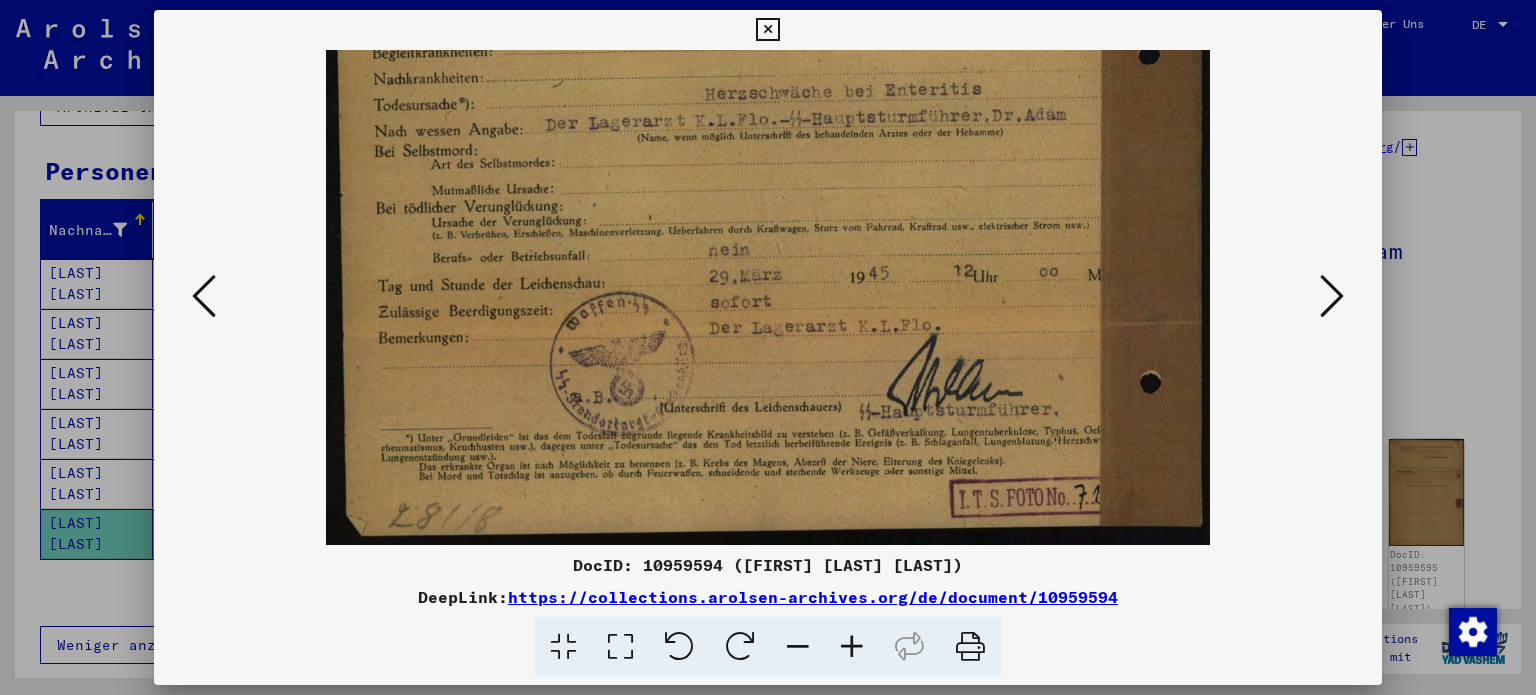 drag, startPoint x: 692, startPoint y: 366, endPoint x: 736, endPoint y: 187, distance: 184.3285 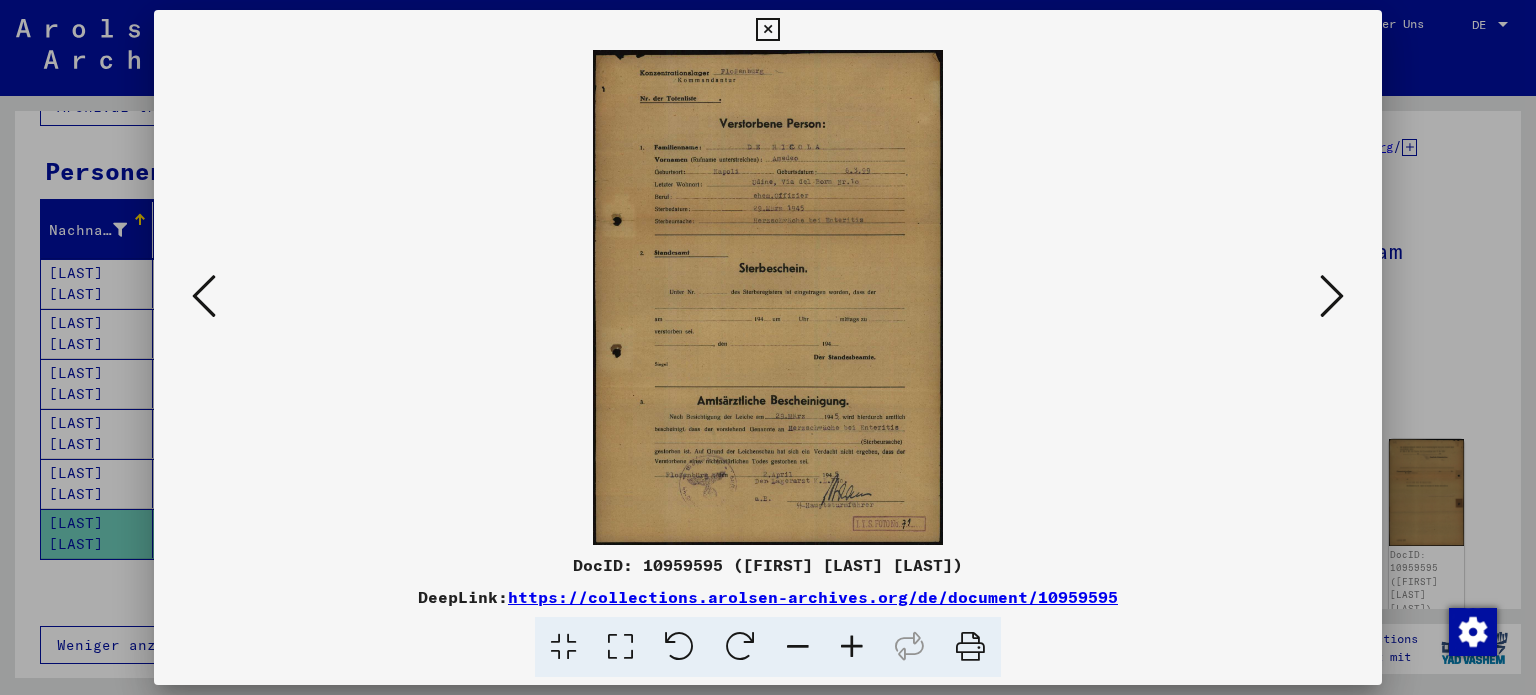 click at bounding box center [852, 647] 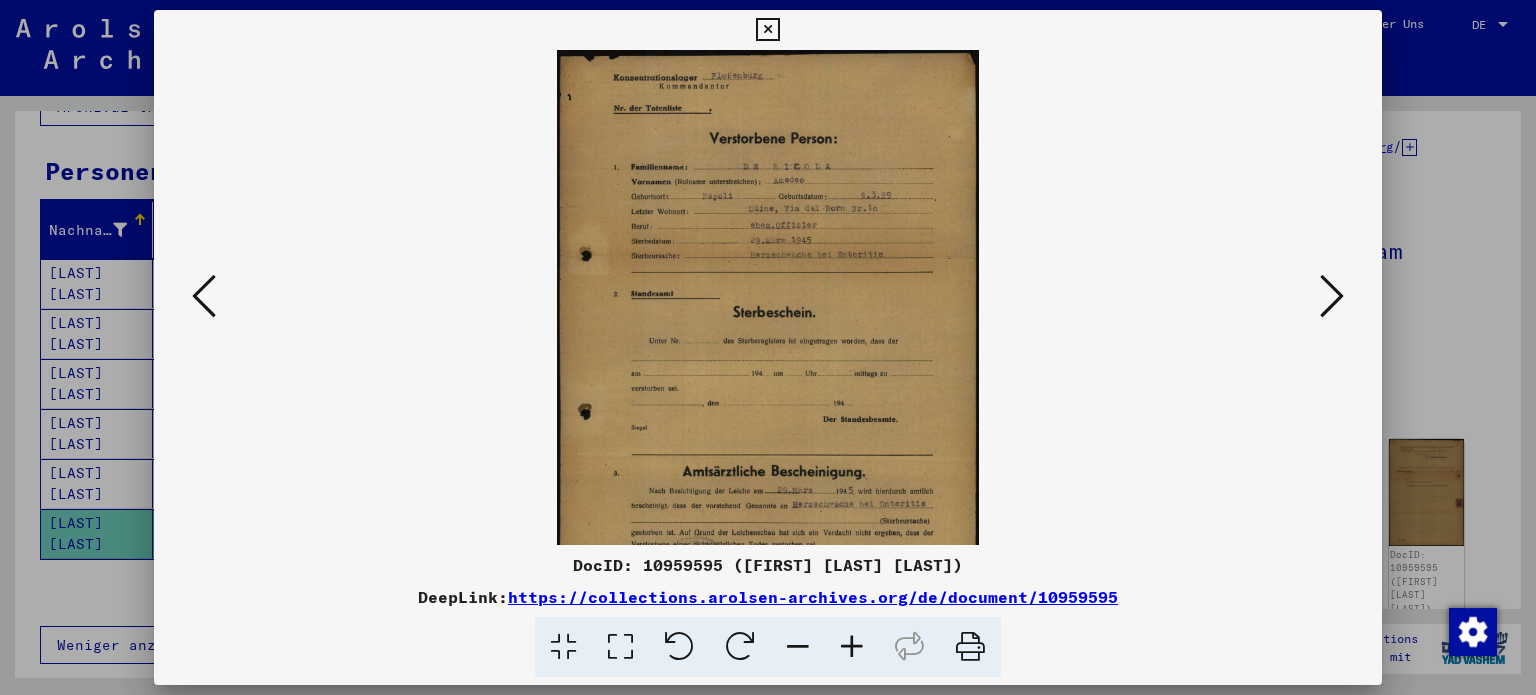 click at bounding box center (852, 647) 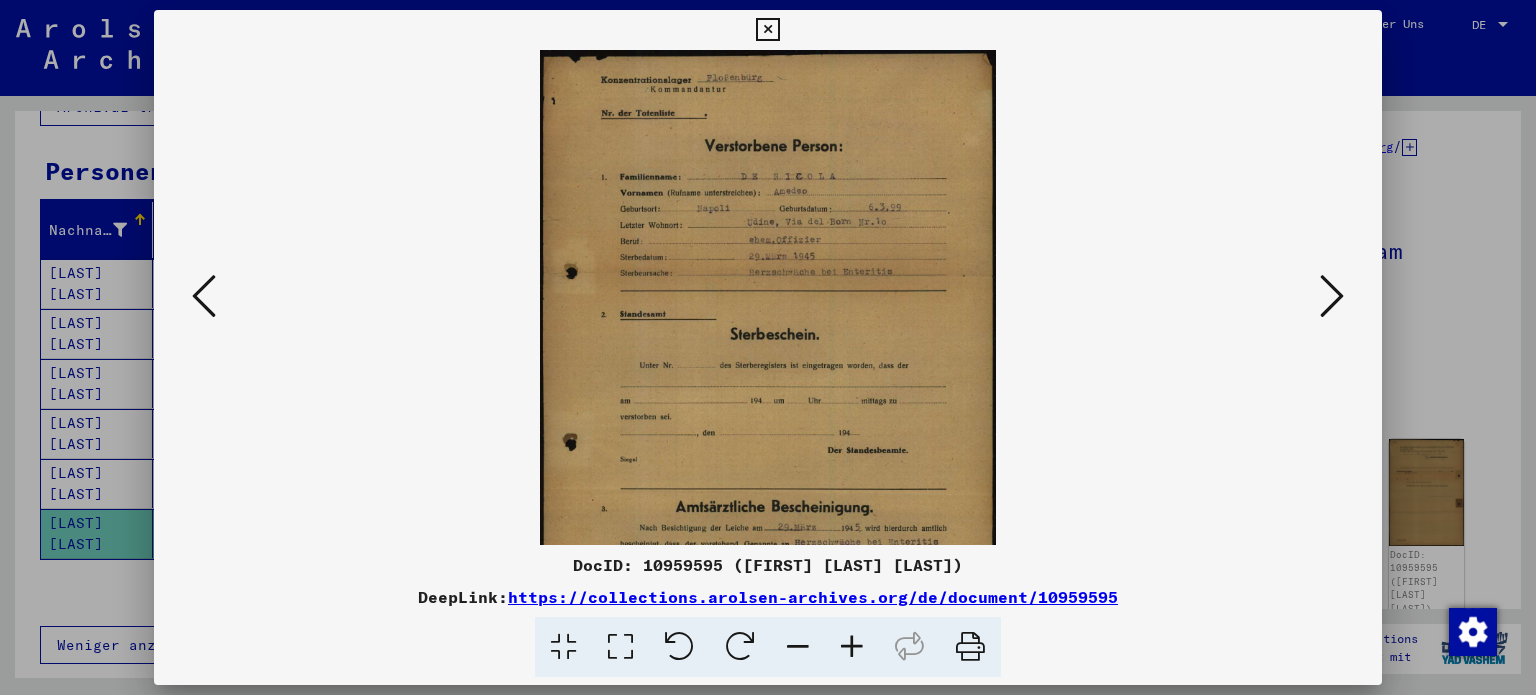 click at bounding box center [852, 647] 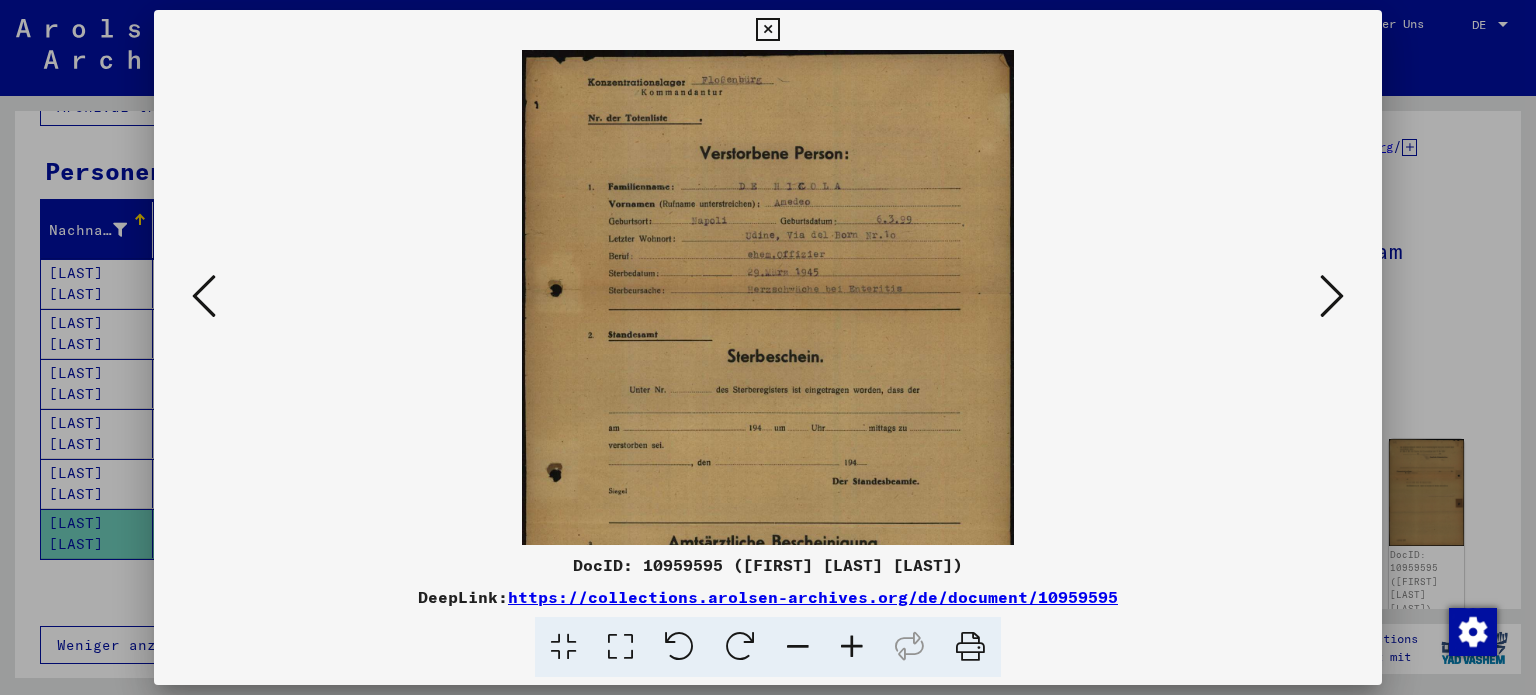 click at bounding box center [852, 647] 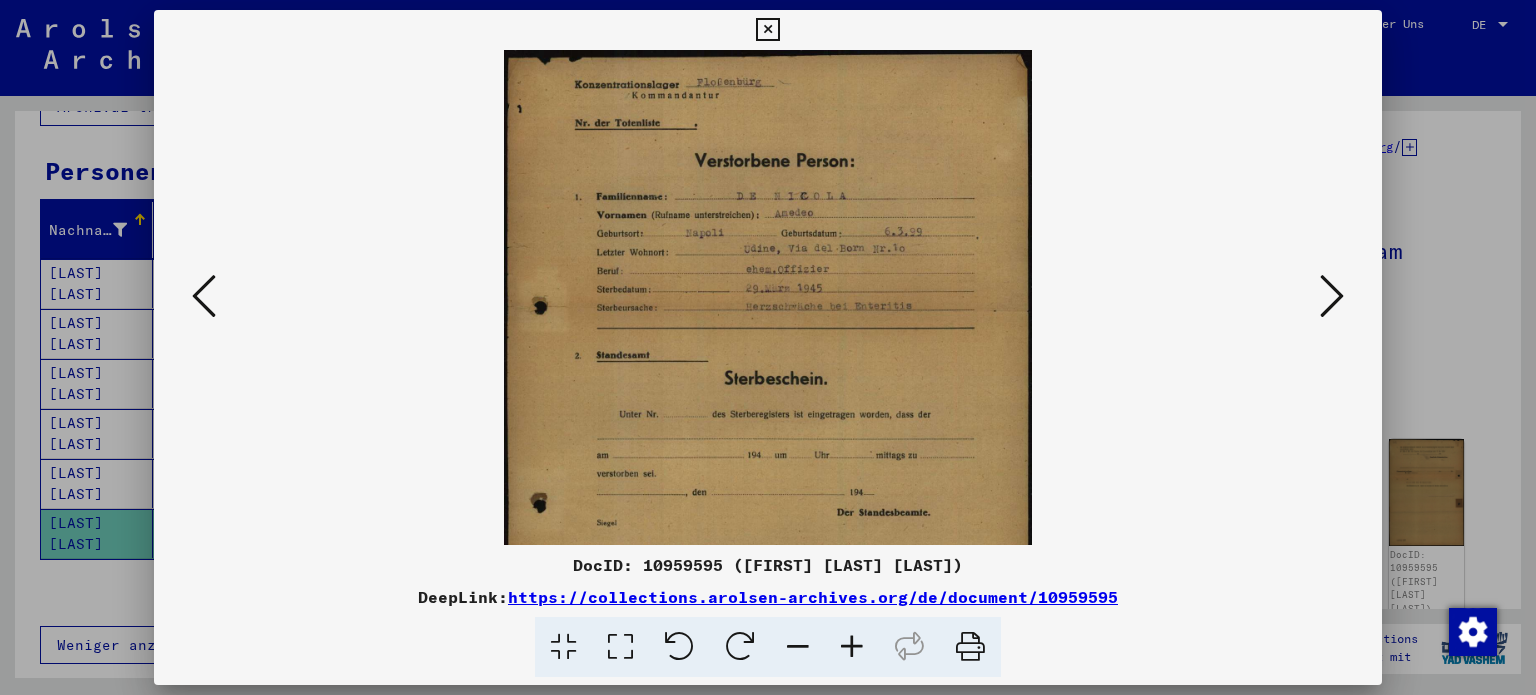 click at bounding box center [852, 647] 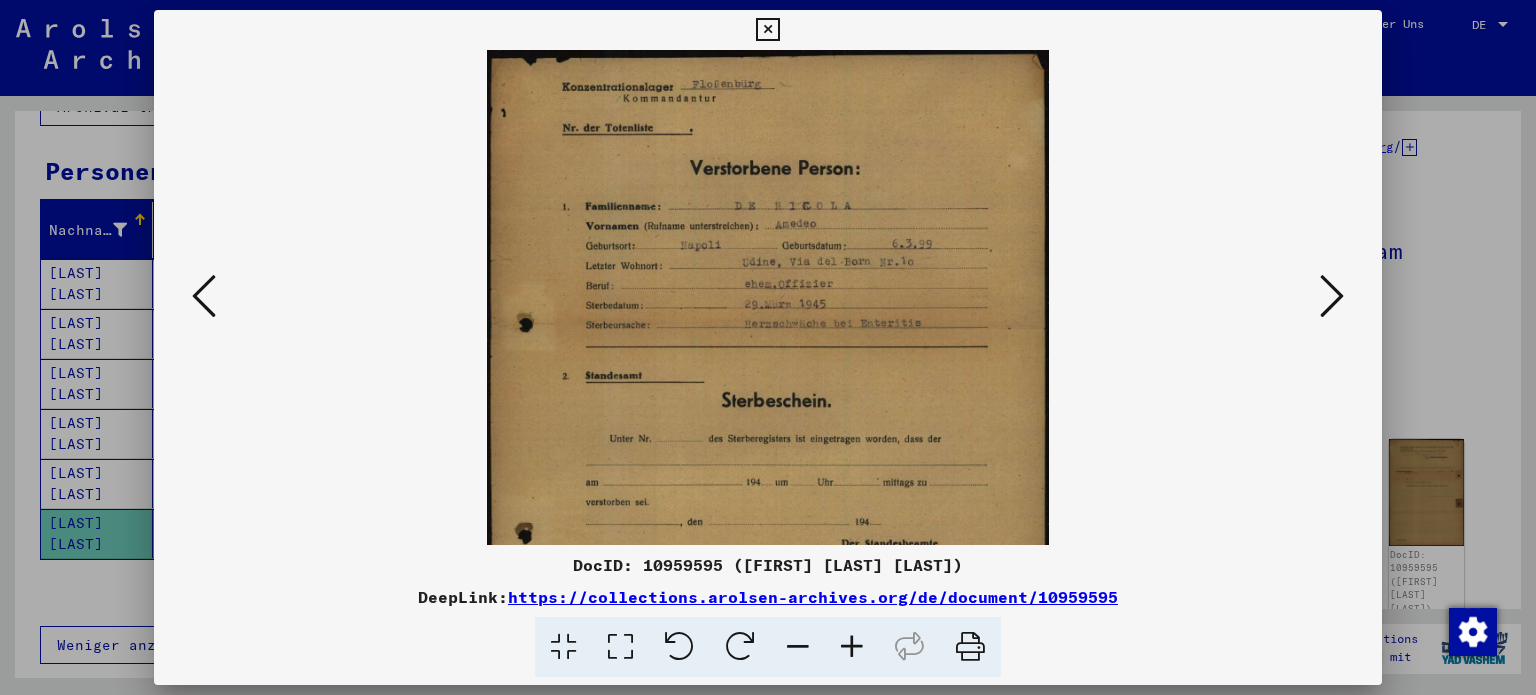click at bounding box center (852, 647) 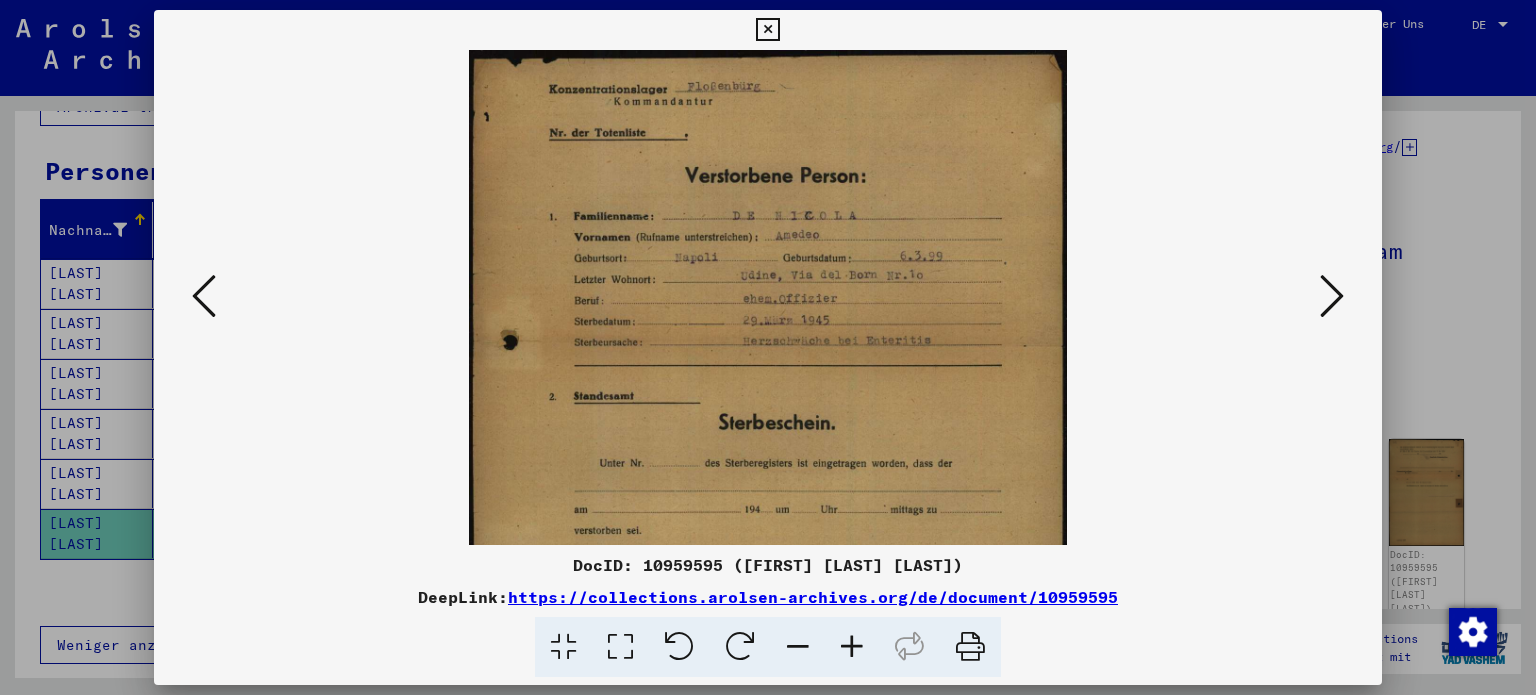 click at bounding box center [852, 647] 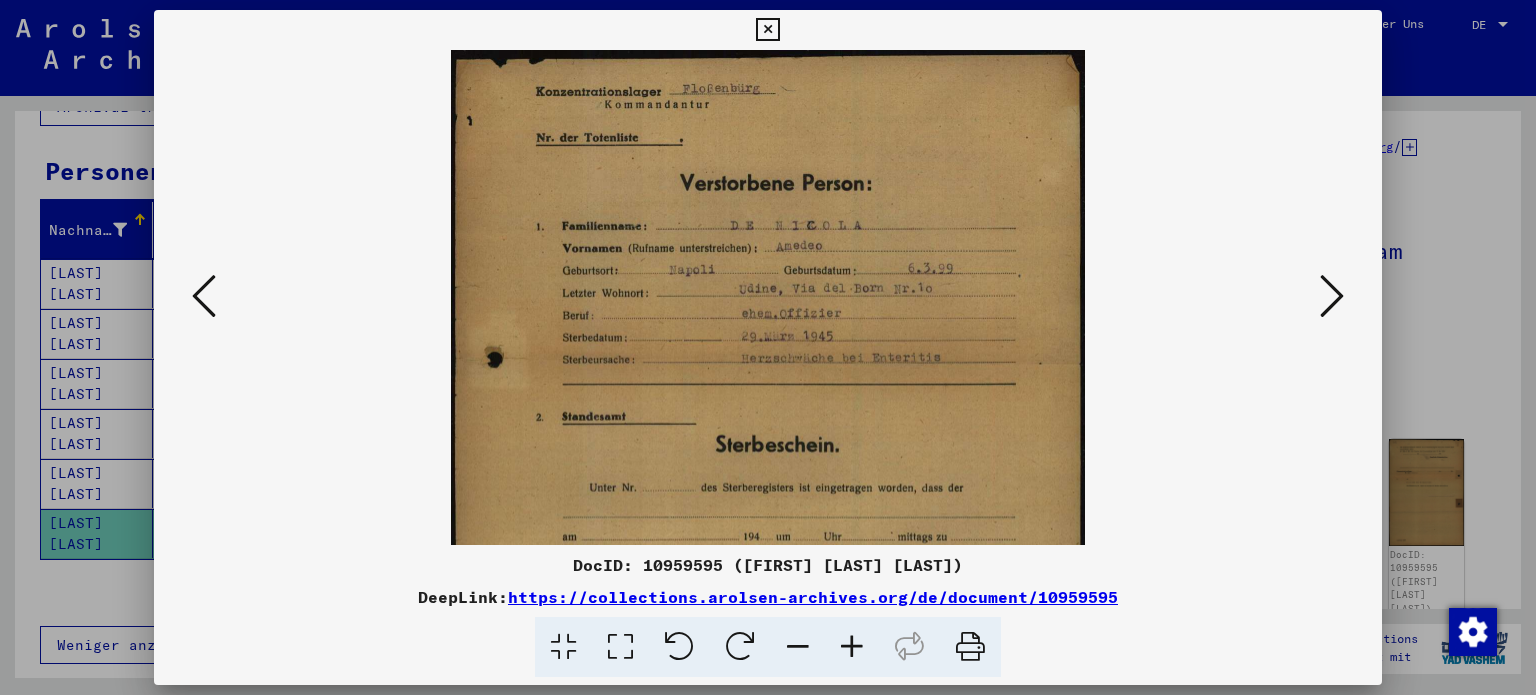 click at bounding box center (852, 647) 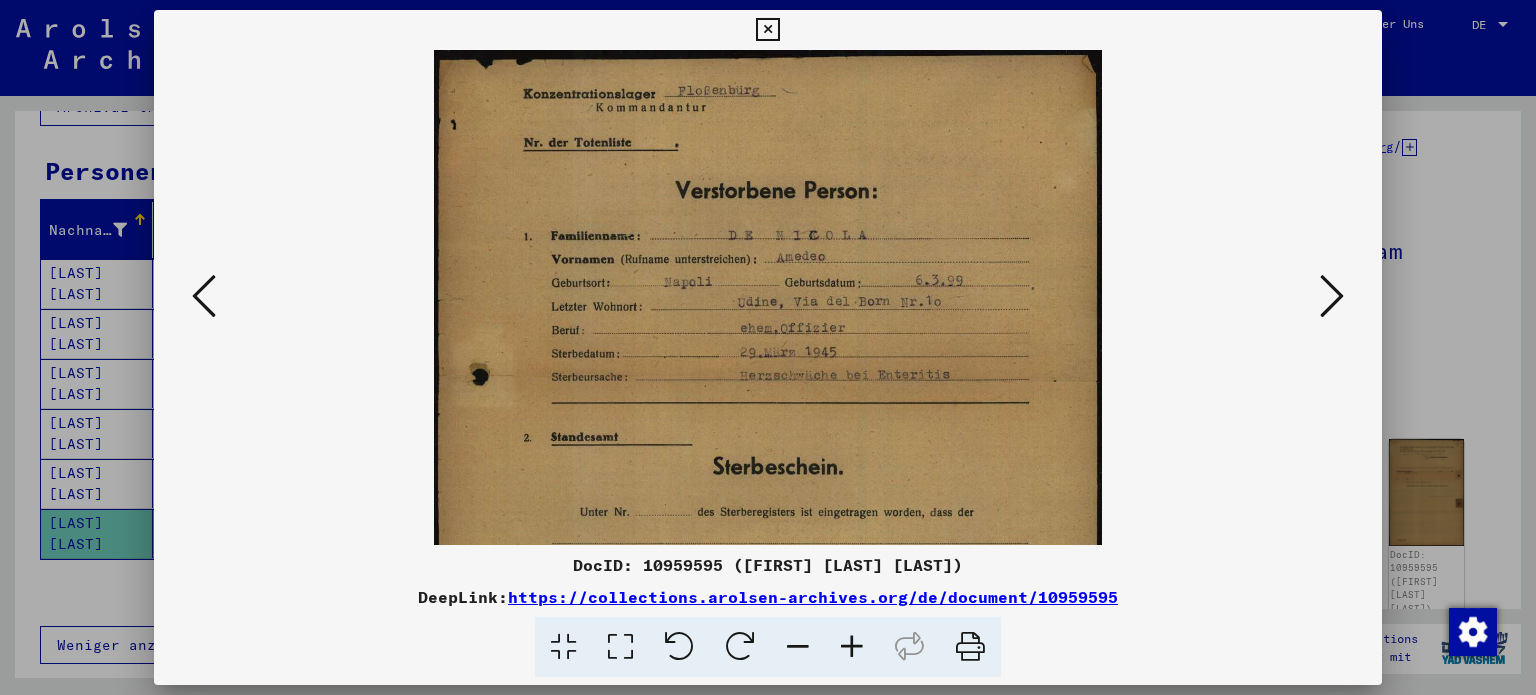 click at bounding box center [1332, 297] 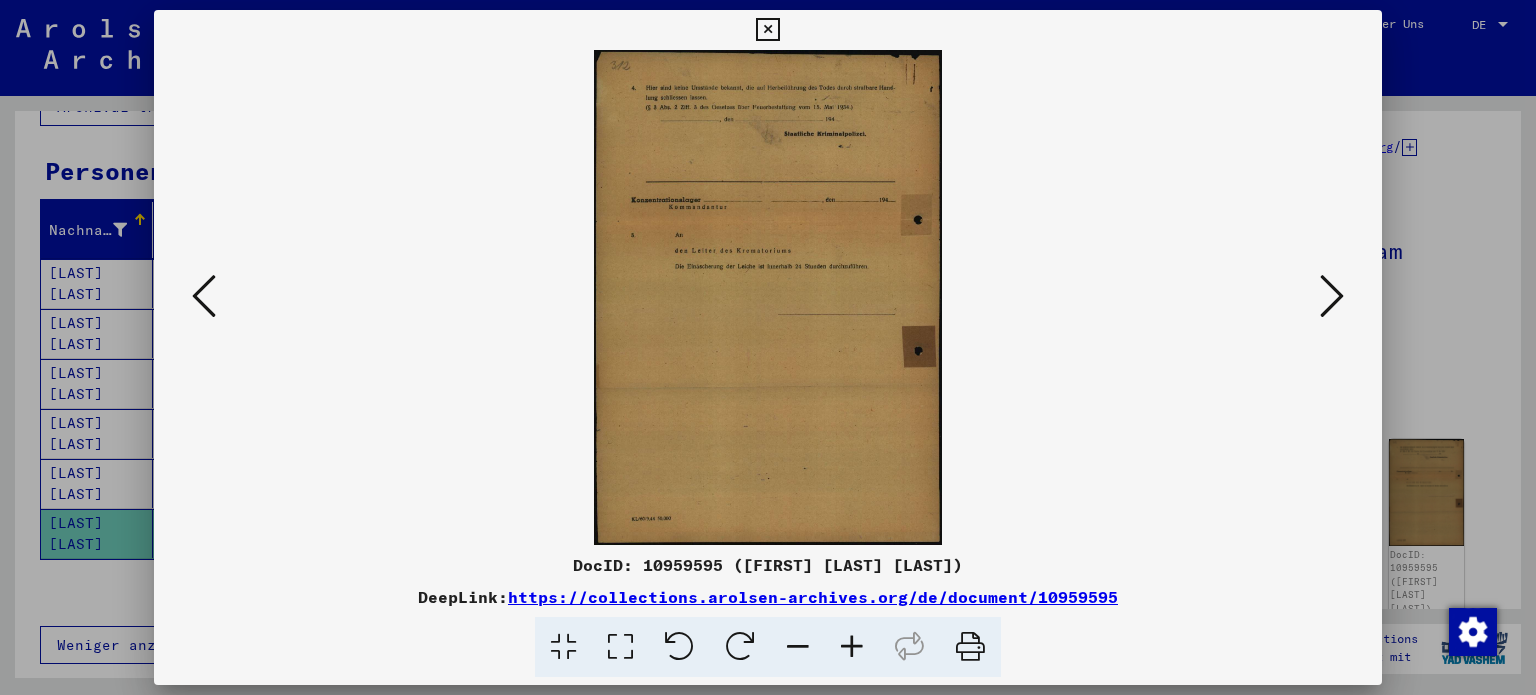 click at bounding box center [852, 647] 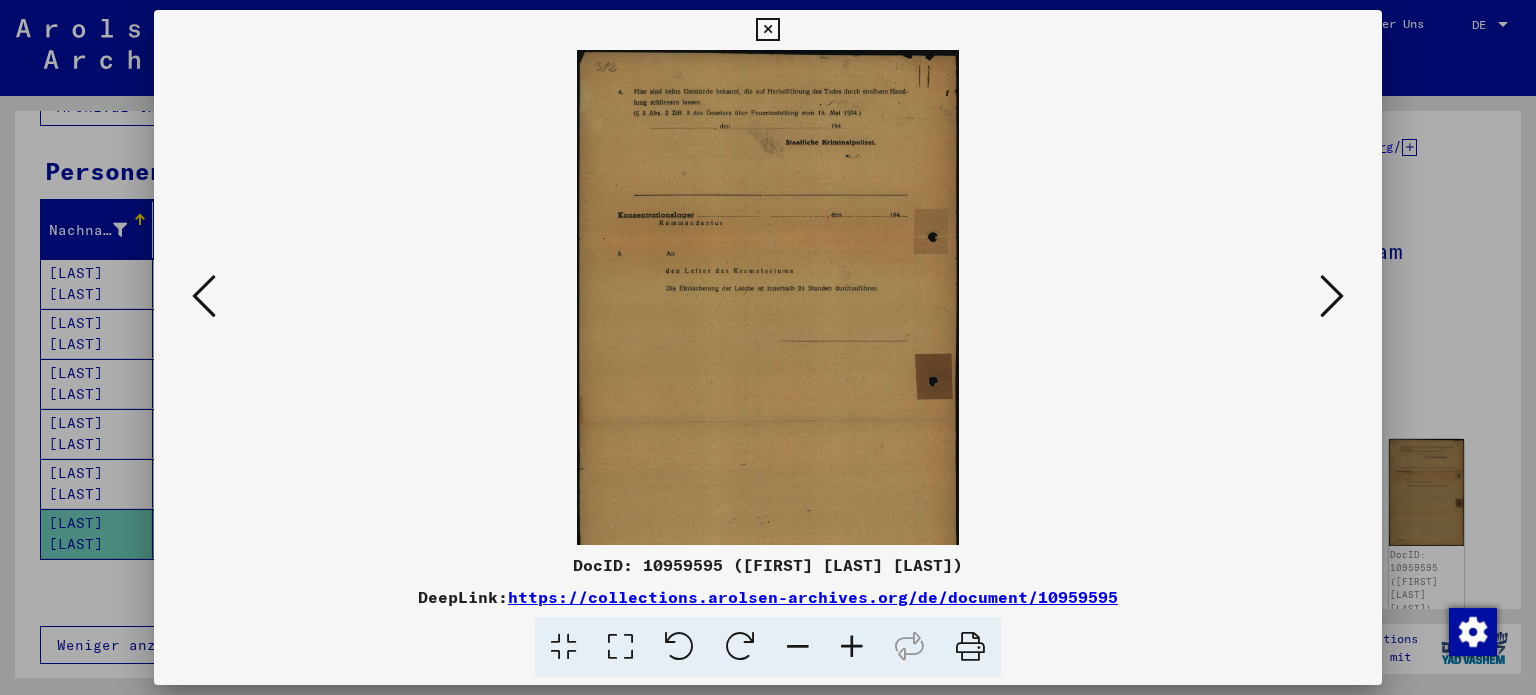 click at bounding box center [852, 647] 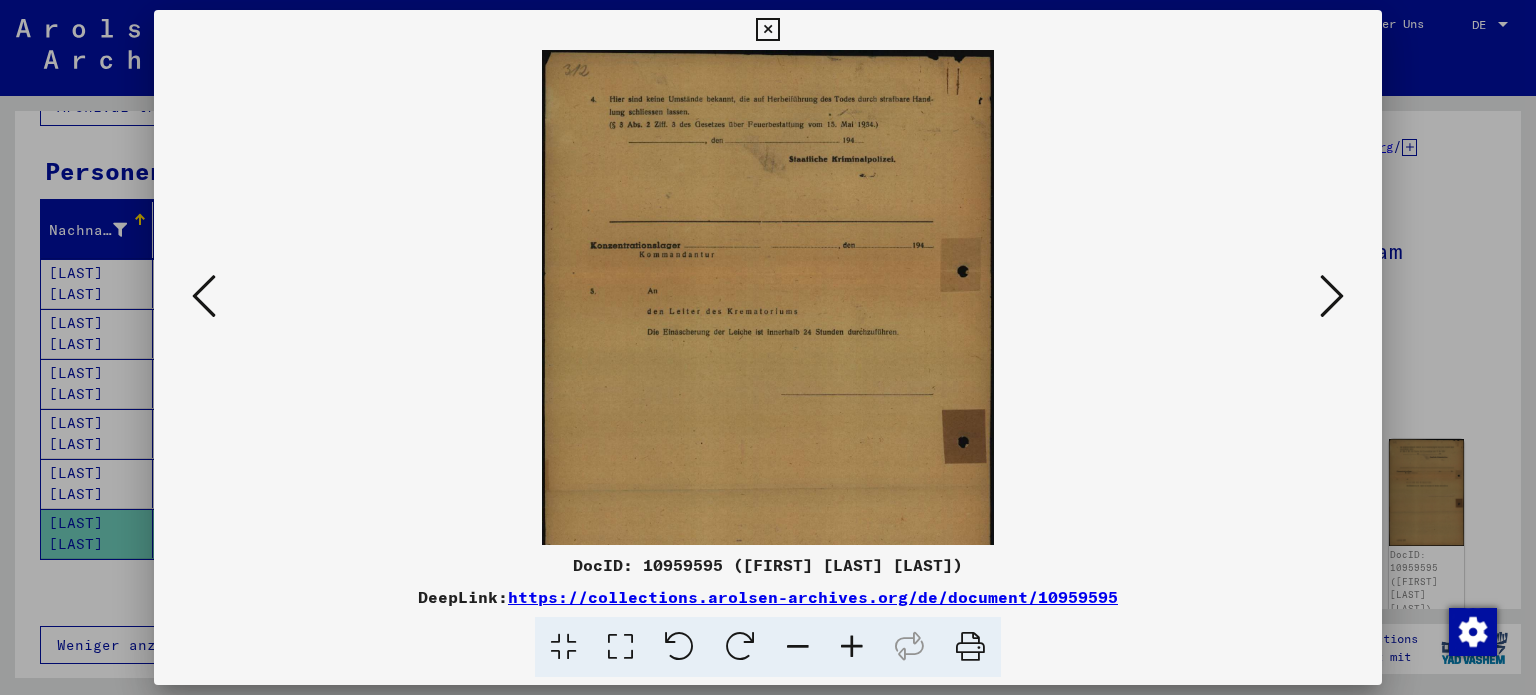 click at bounding box center [852, 647] 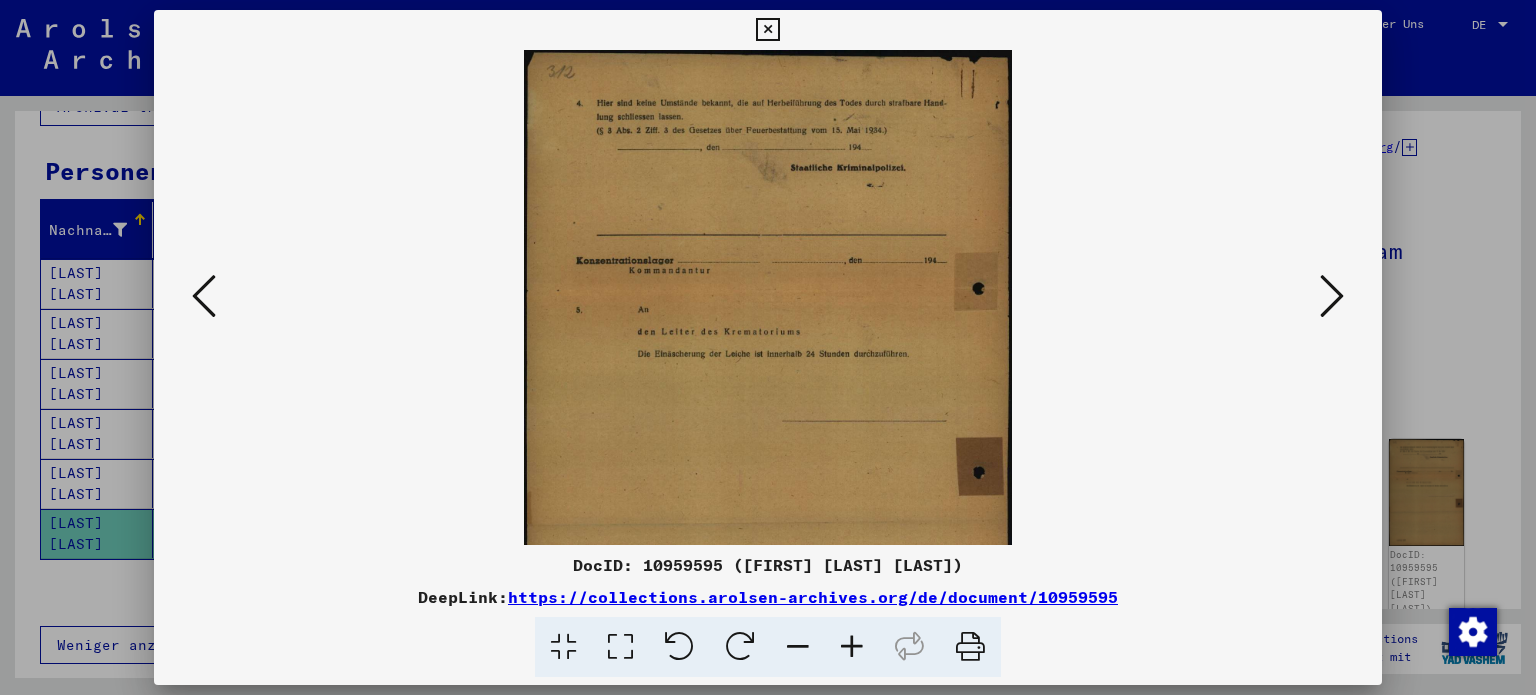 click at bounding box center (852, 647) 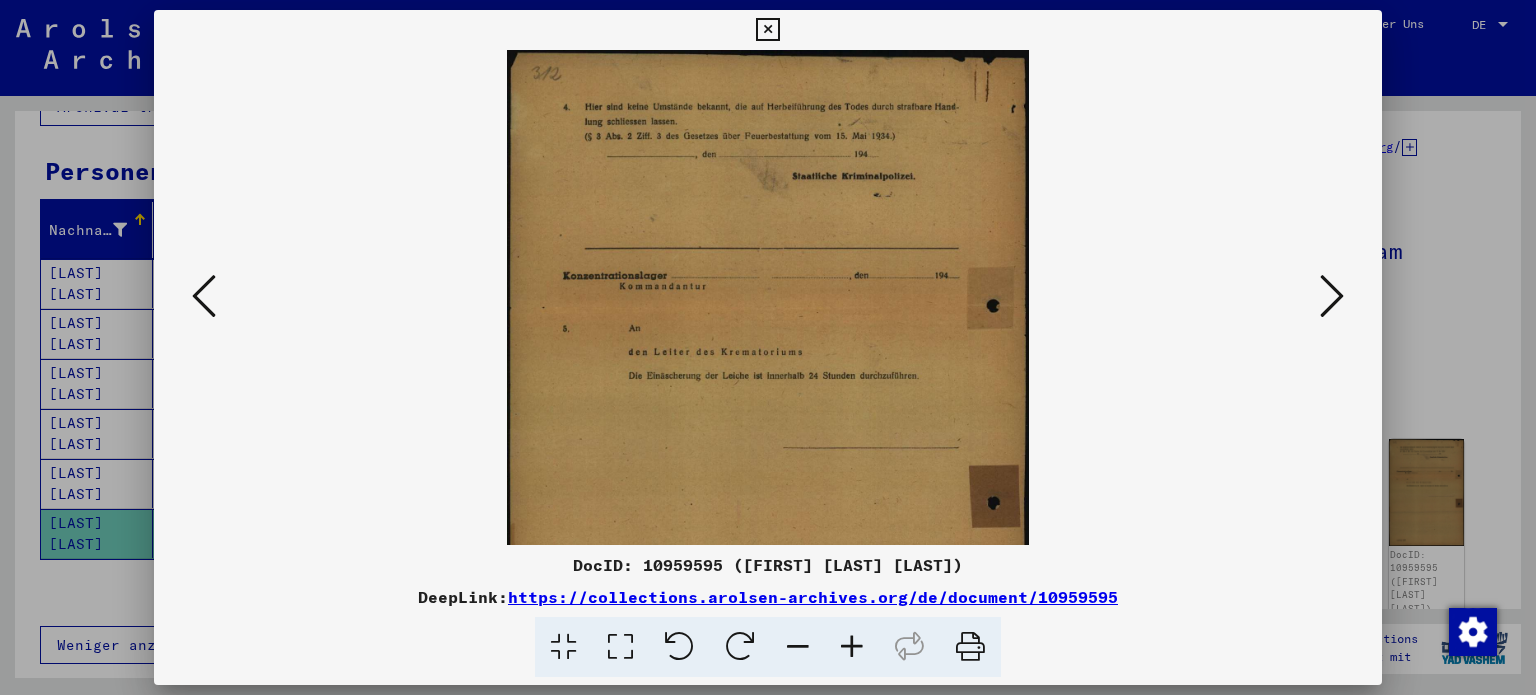click at bounding box center (852, 647) 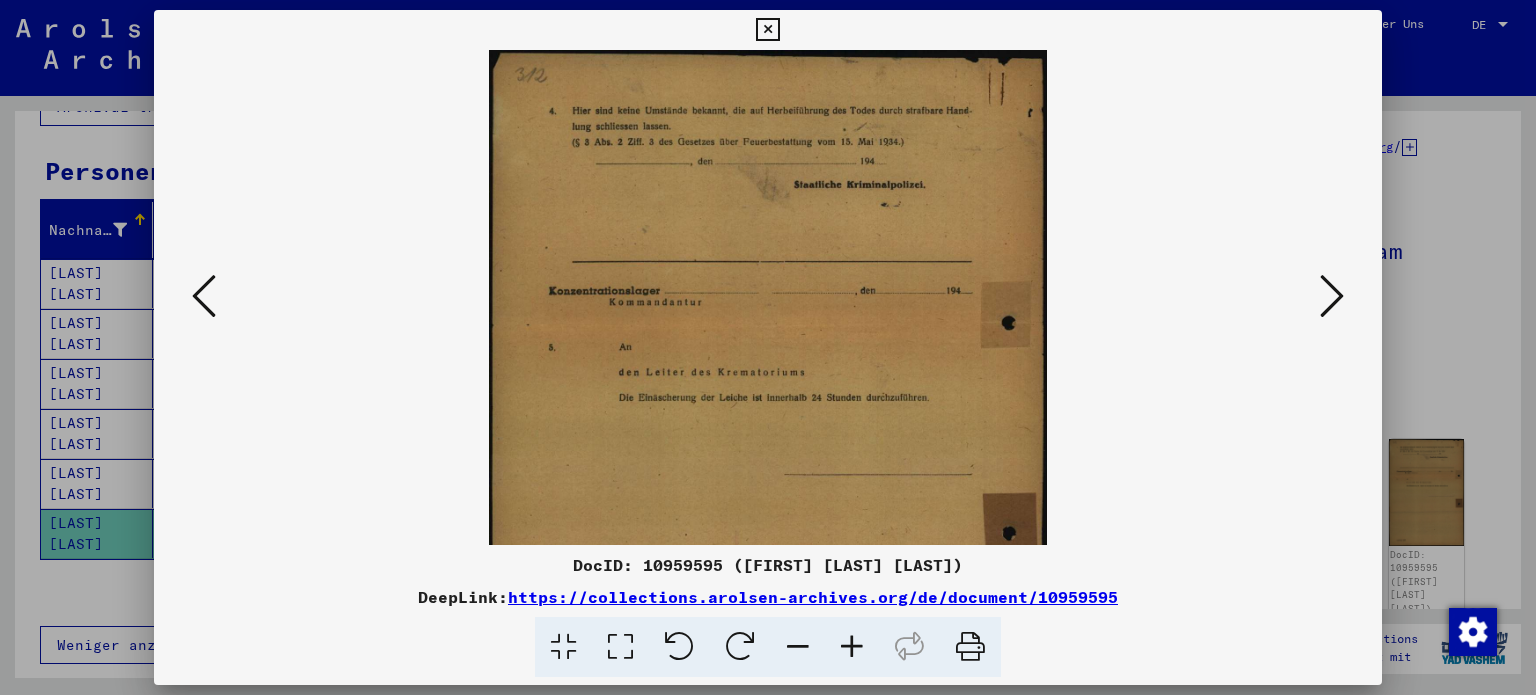 click at bounding box center (1332, 296) 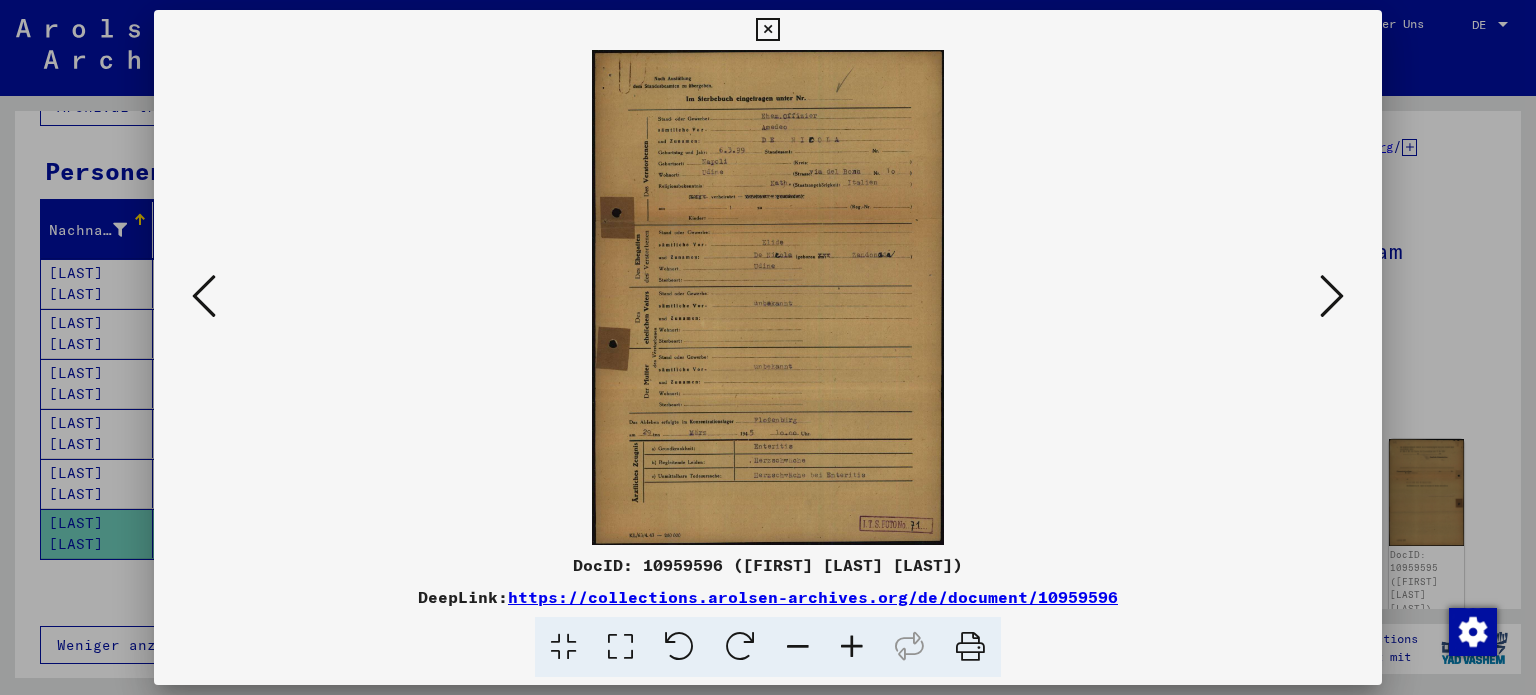 click at bounding box center (852, 647) 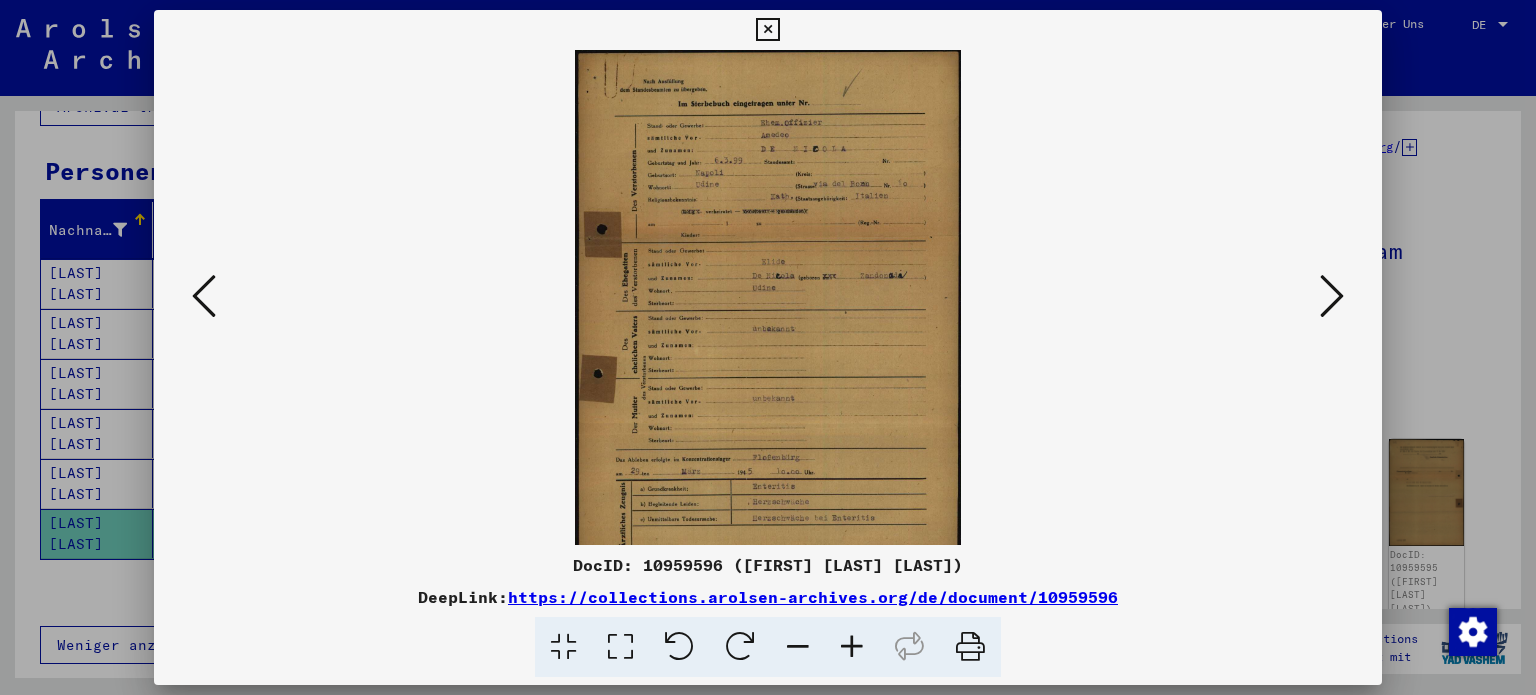 click at bounding box center [852, 647] 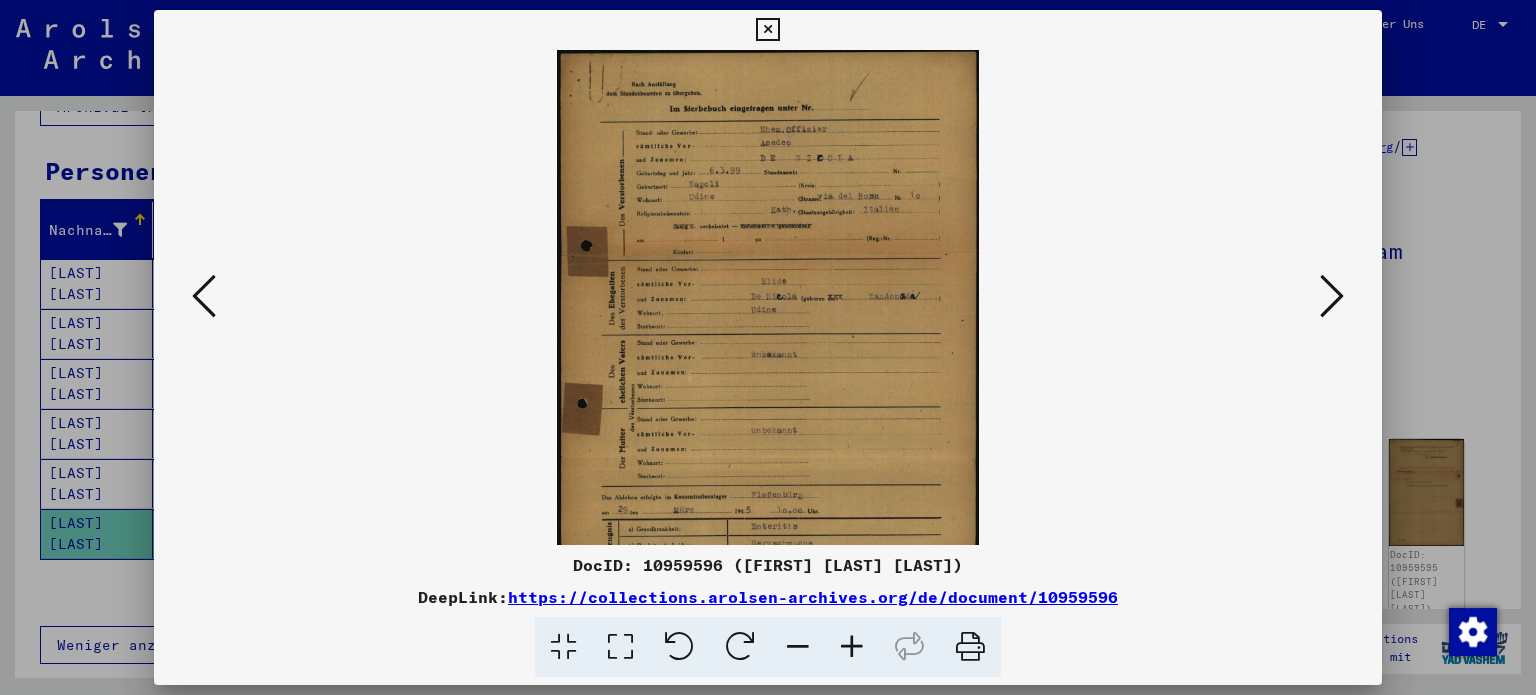 click at bounding box center [852, 647] 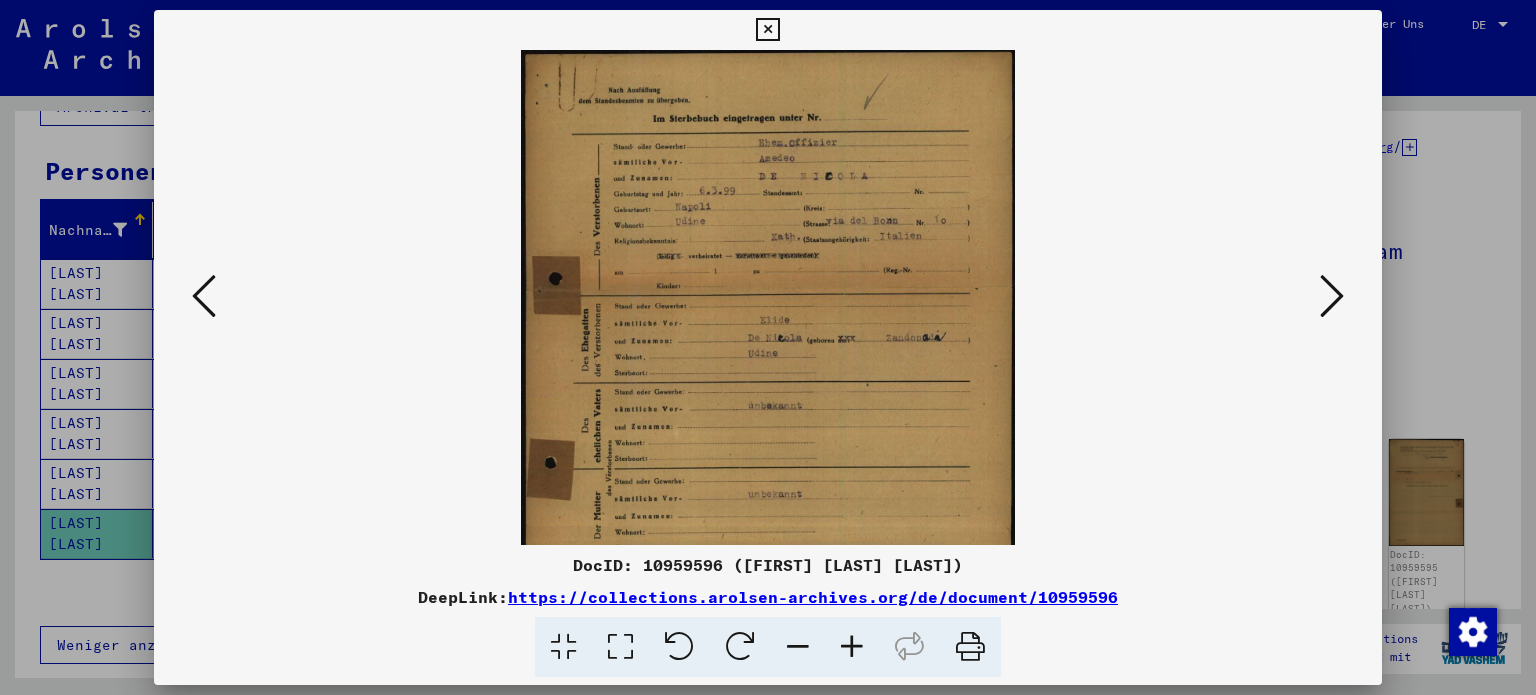 click at bounding box center (852, 647) 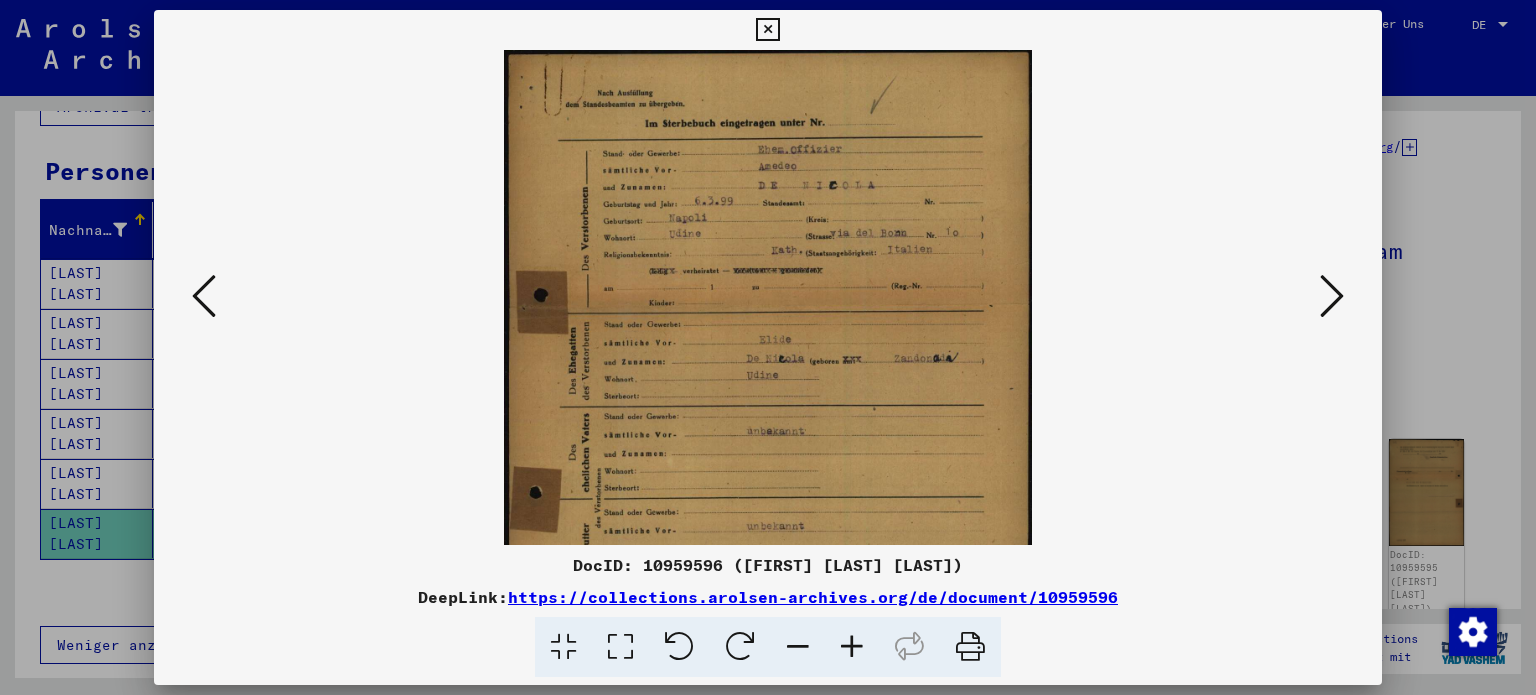click at bounding box center (852, 647) 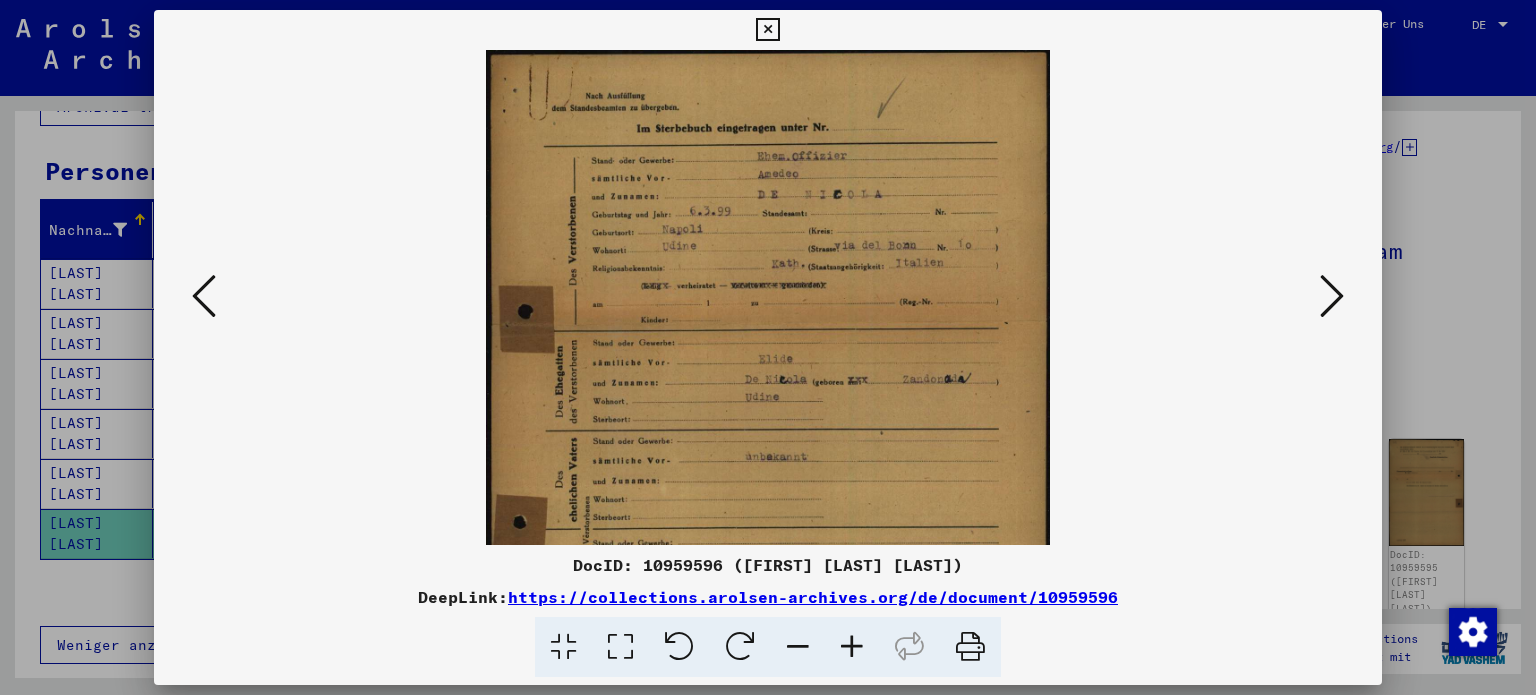 click at bounding box center (852, 647) 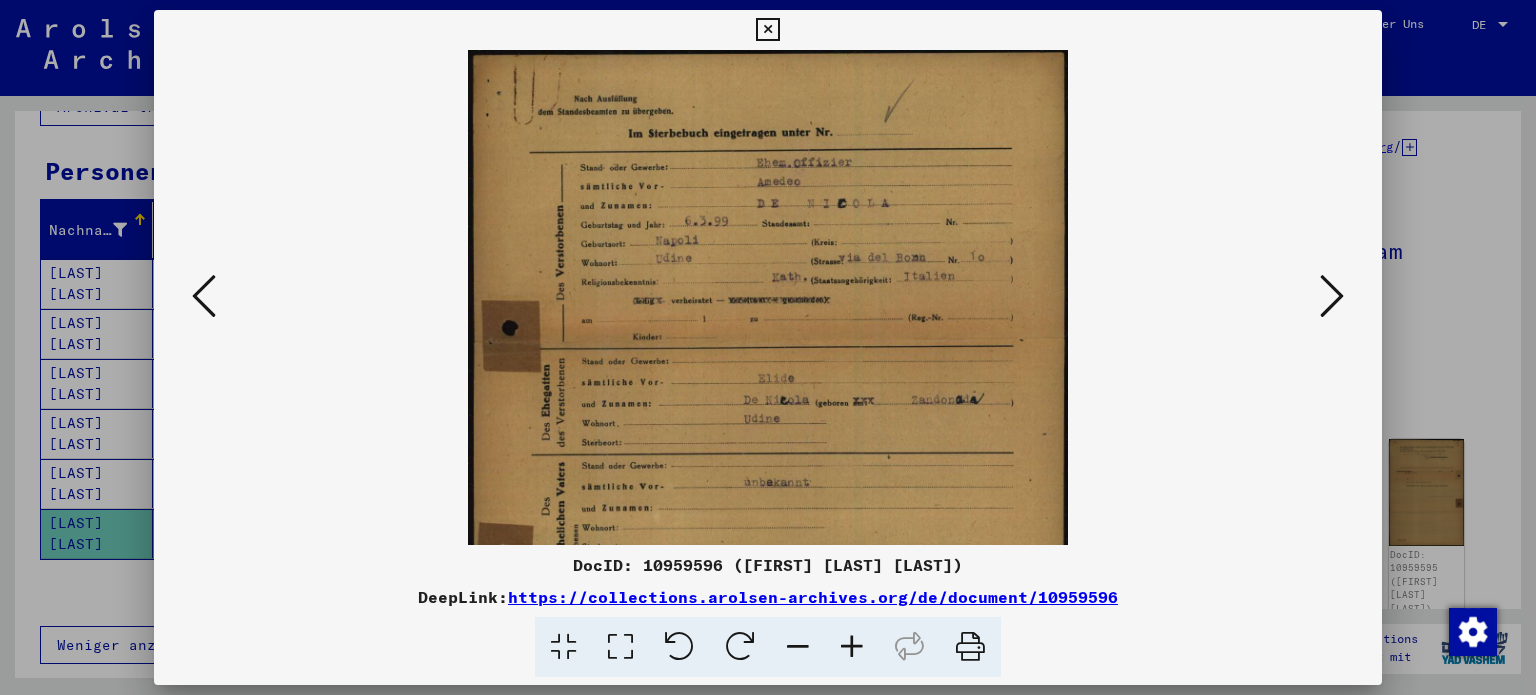 click at bounding box center (852, 647) 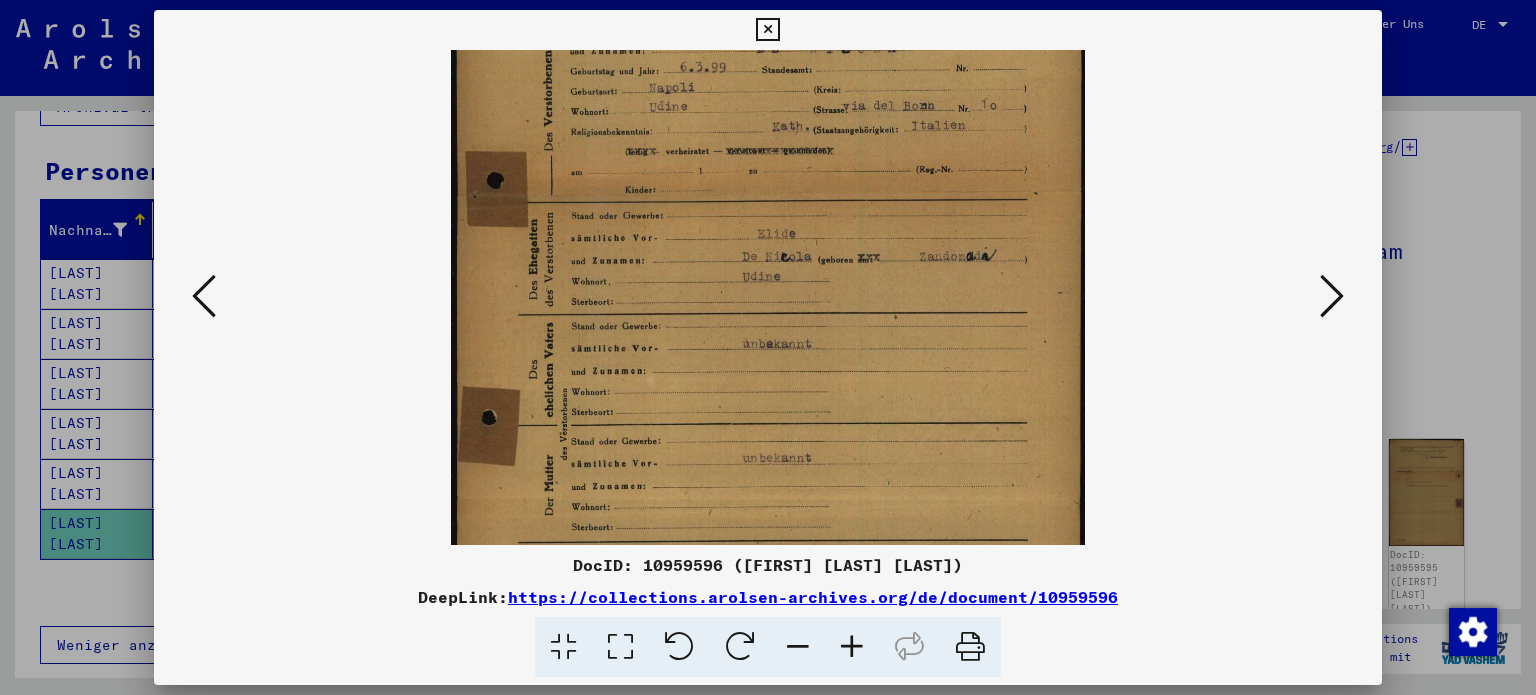 scroll, scrollTop: 178, scrollLeft: 0, axis: vertical 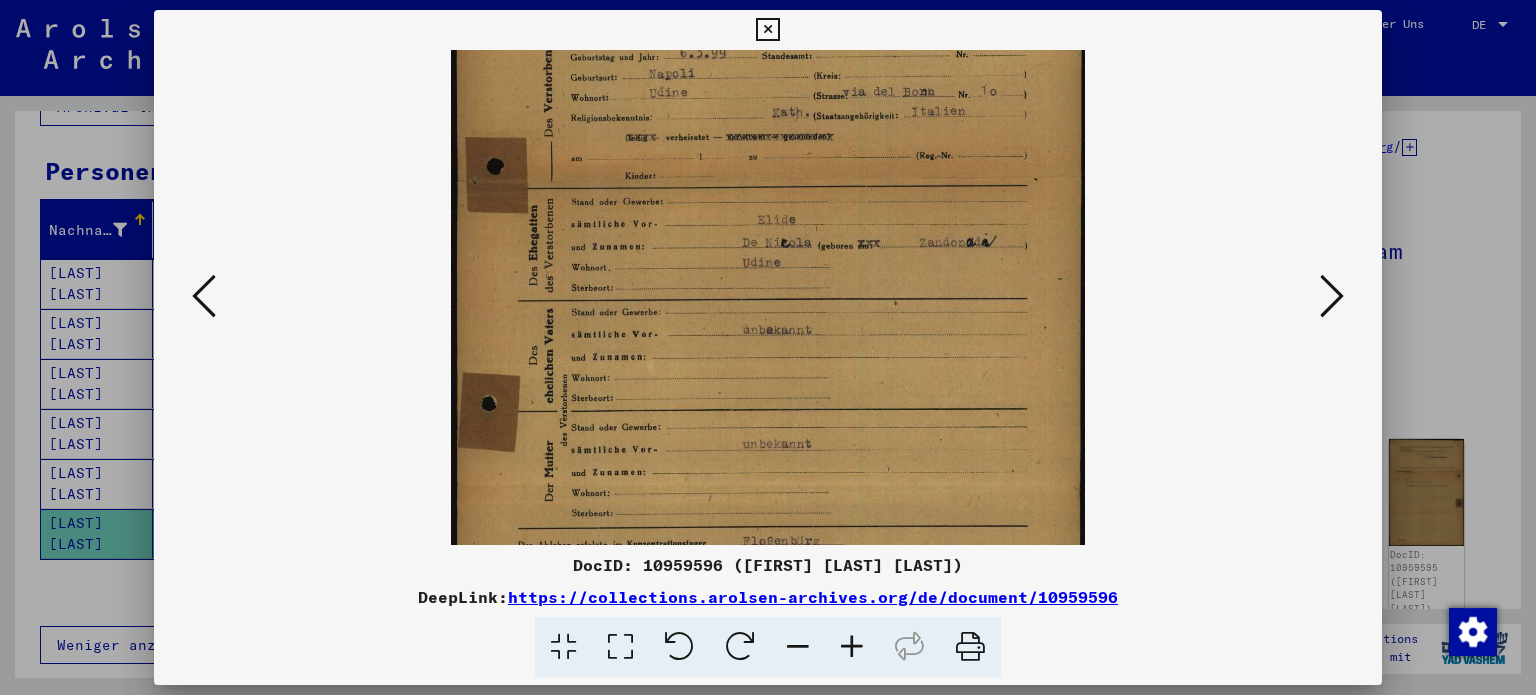 drag, startPoint x: 866, startPoint y: 488, endPoint x: 903, endPoint y: 315, distance: 176.91241 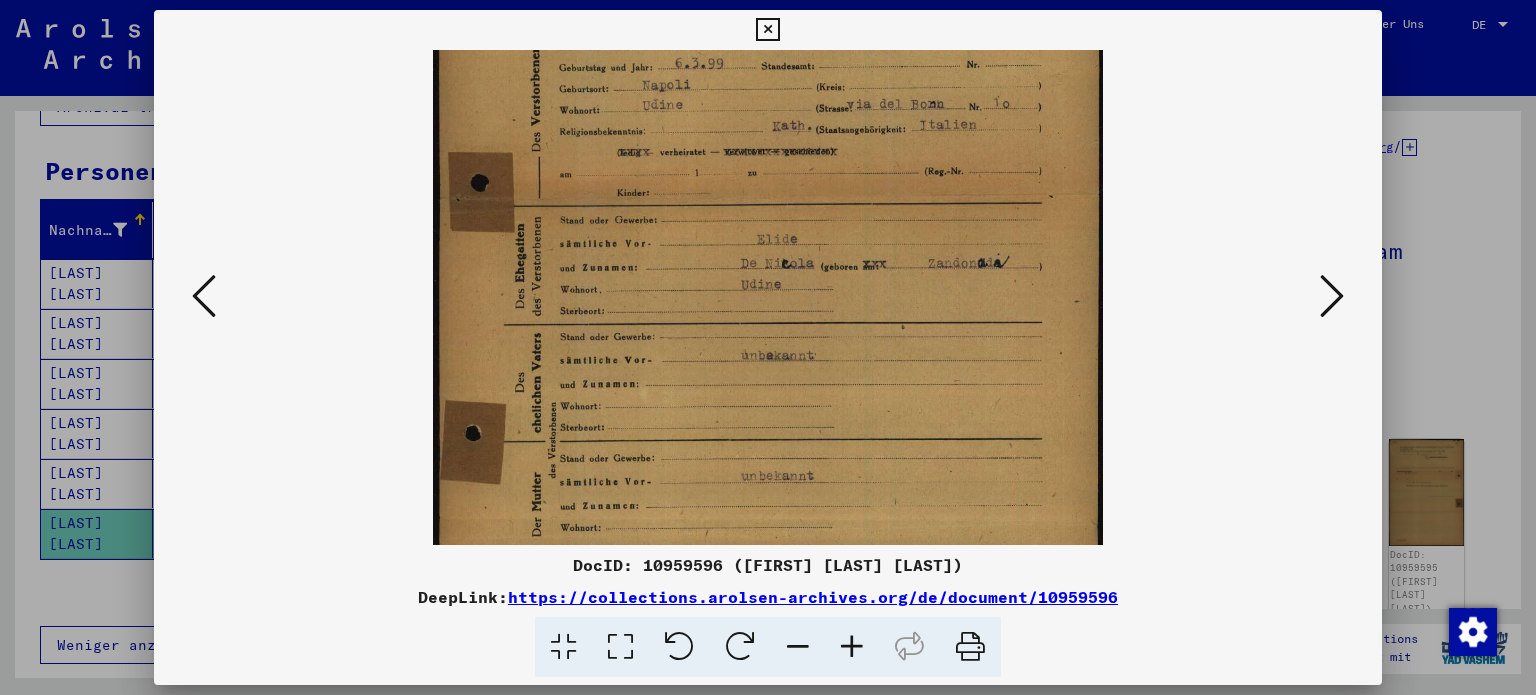 click at bounding box center [852, 647] 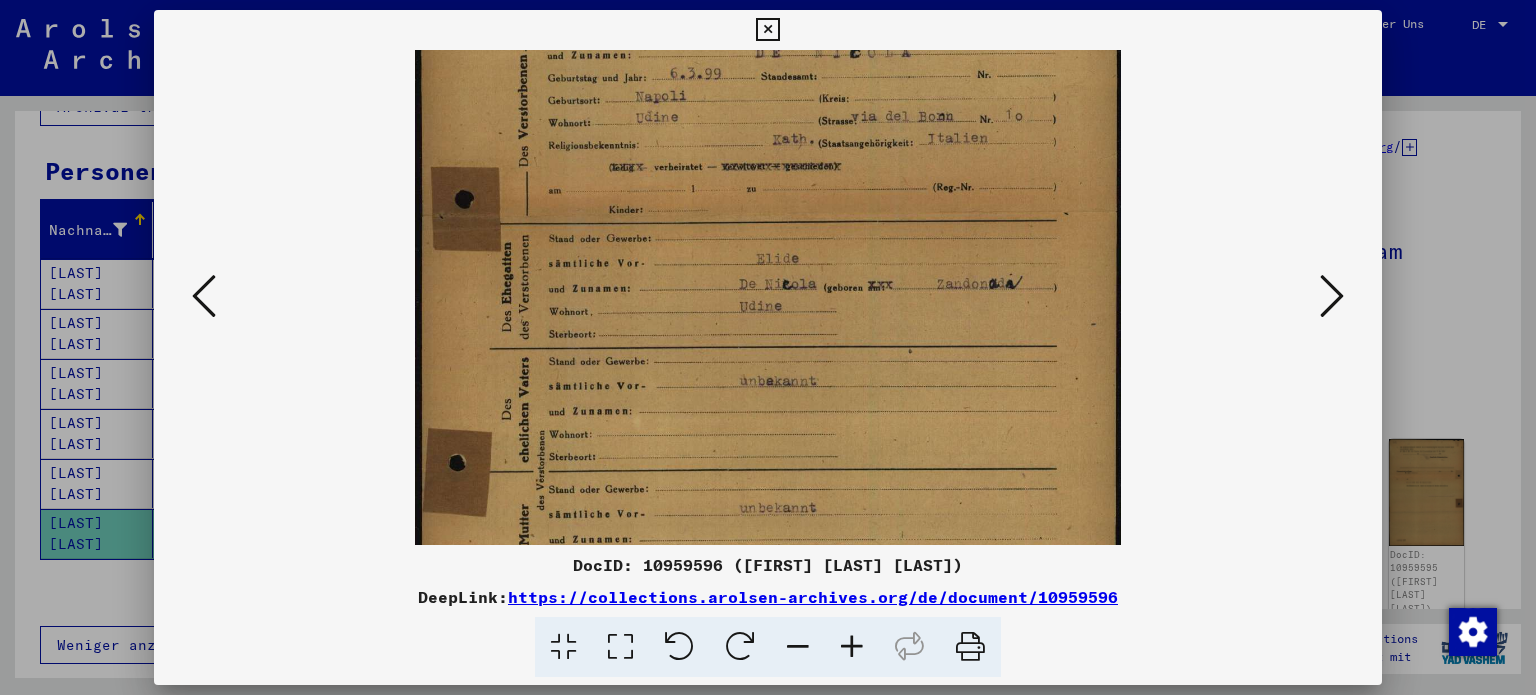 click at bounding box center (852, 647) 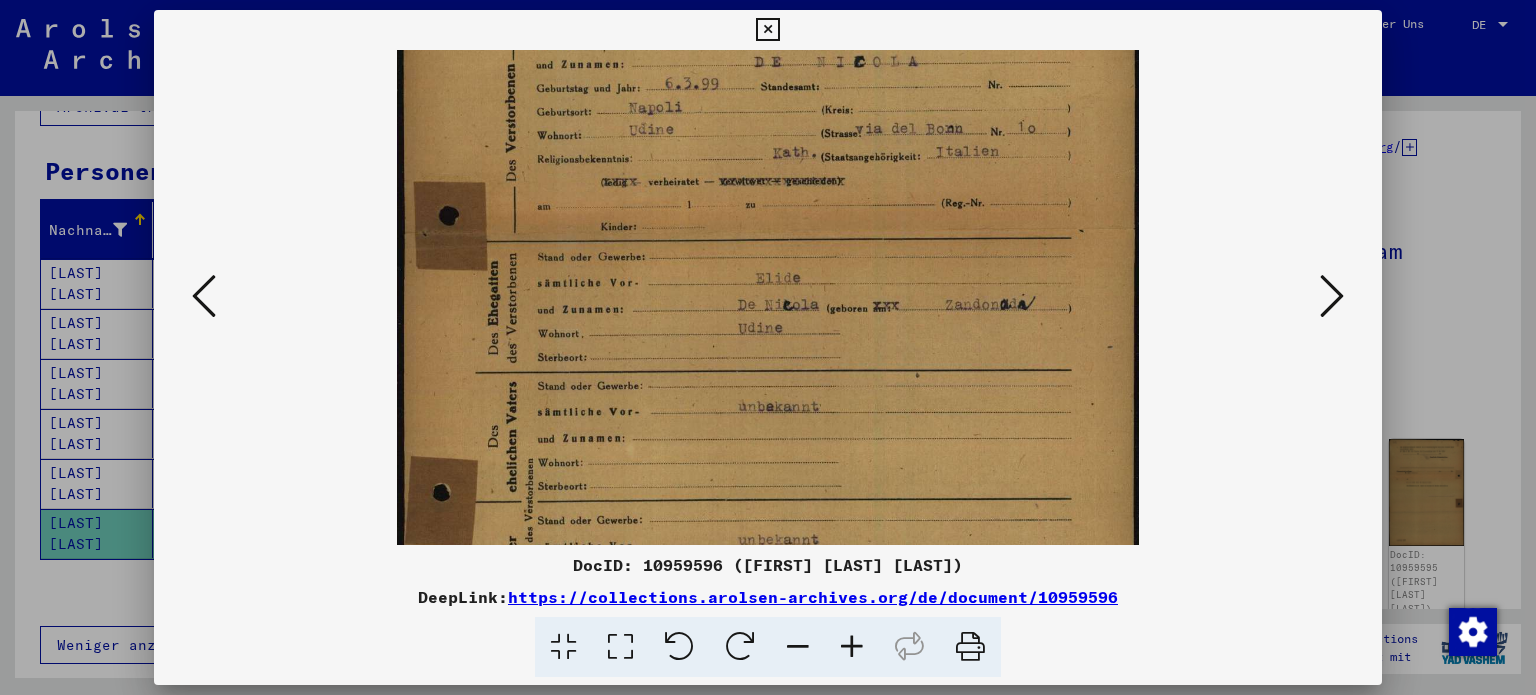 click at bounding box center [852, 647] 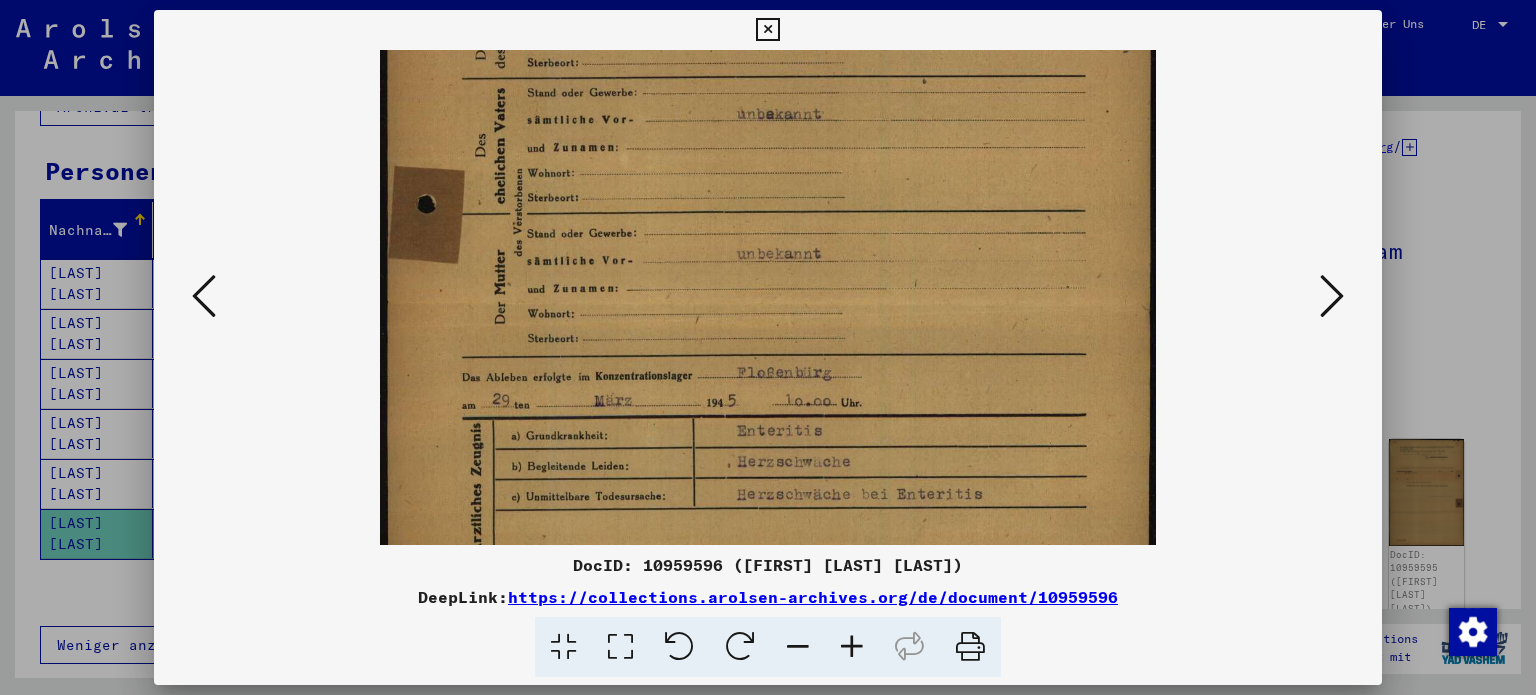 scroll, scrollTop: 498, scrollLeft: 0, axis: vertical 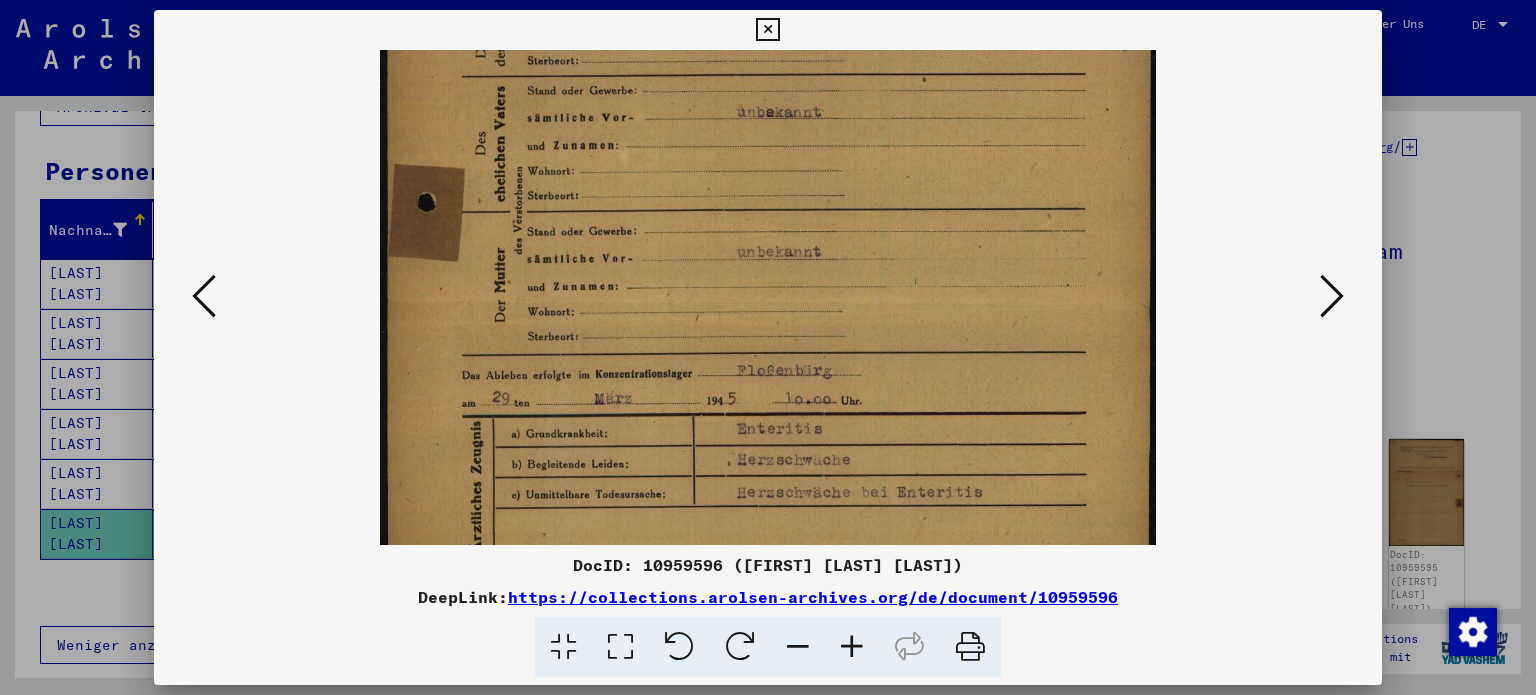 drag, startPoint x: 859, startPoint y: 381, endPoint x: 884, endPoint y: 67, distance: 314.99365 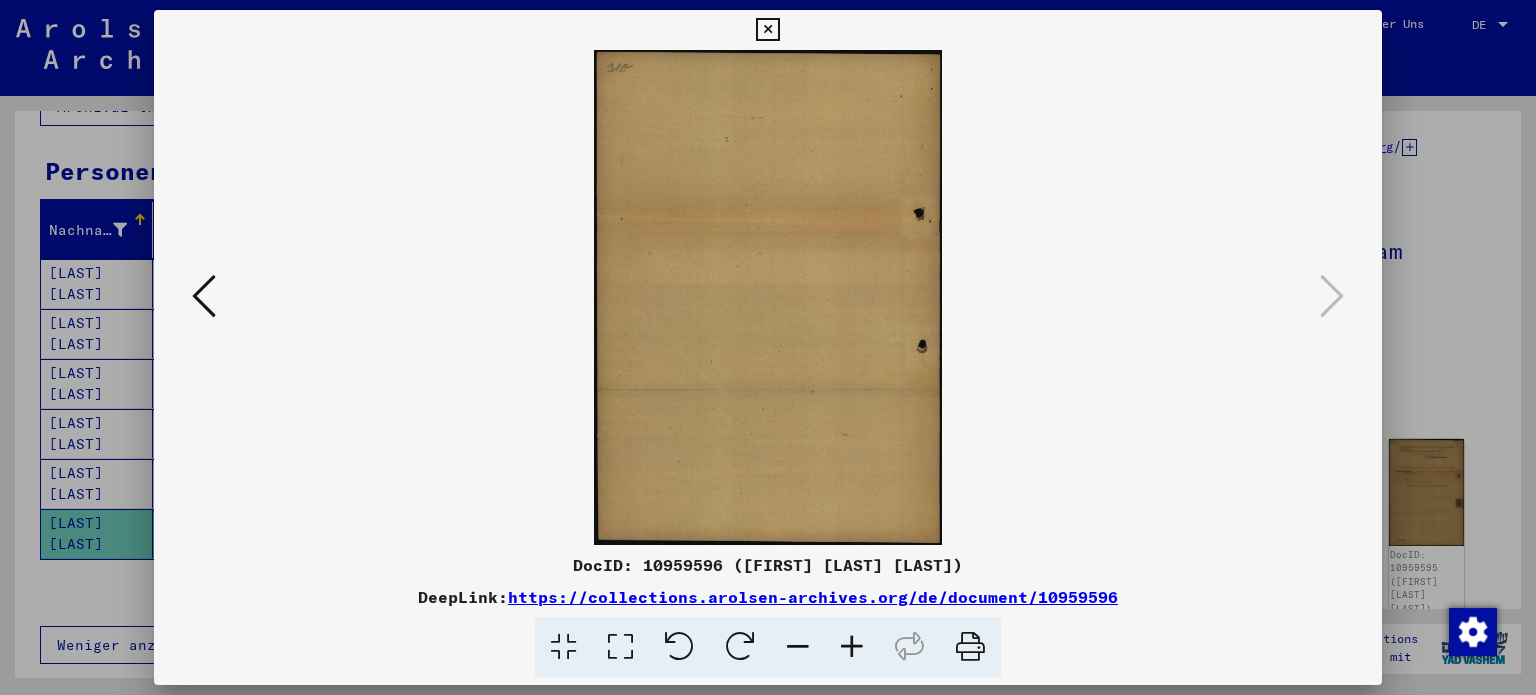 click at bounding box center [204, 296] 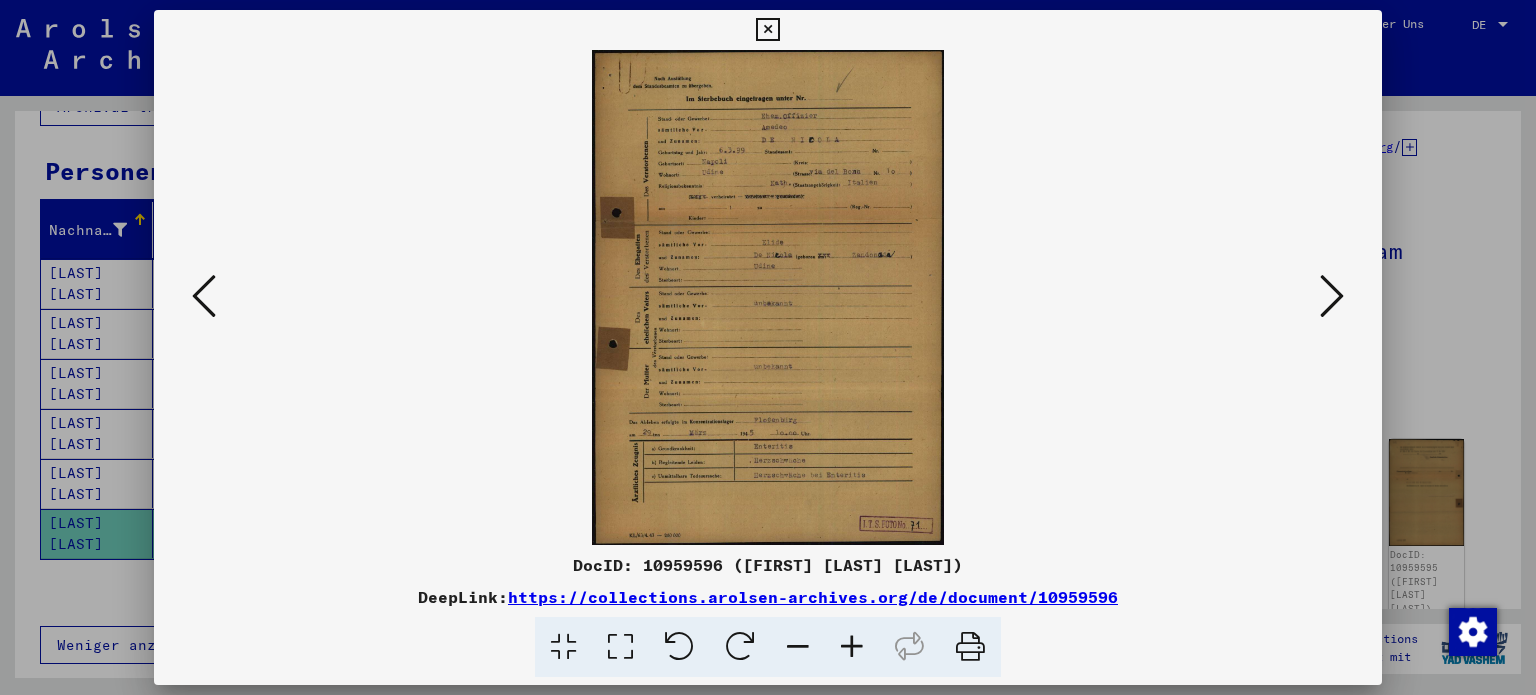 click at bounding box center [852, 647] 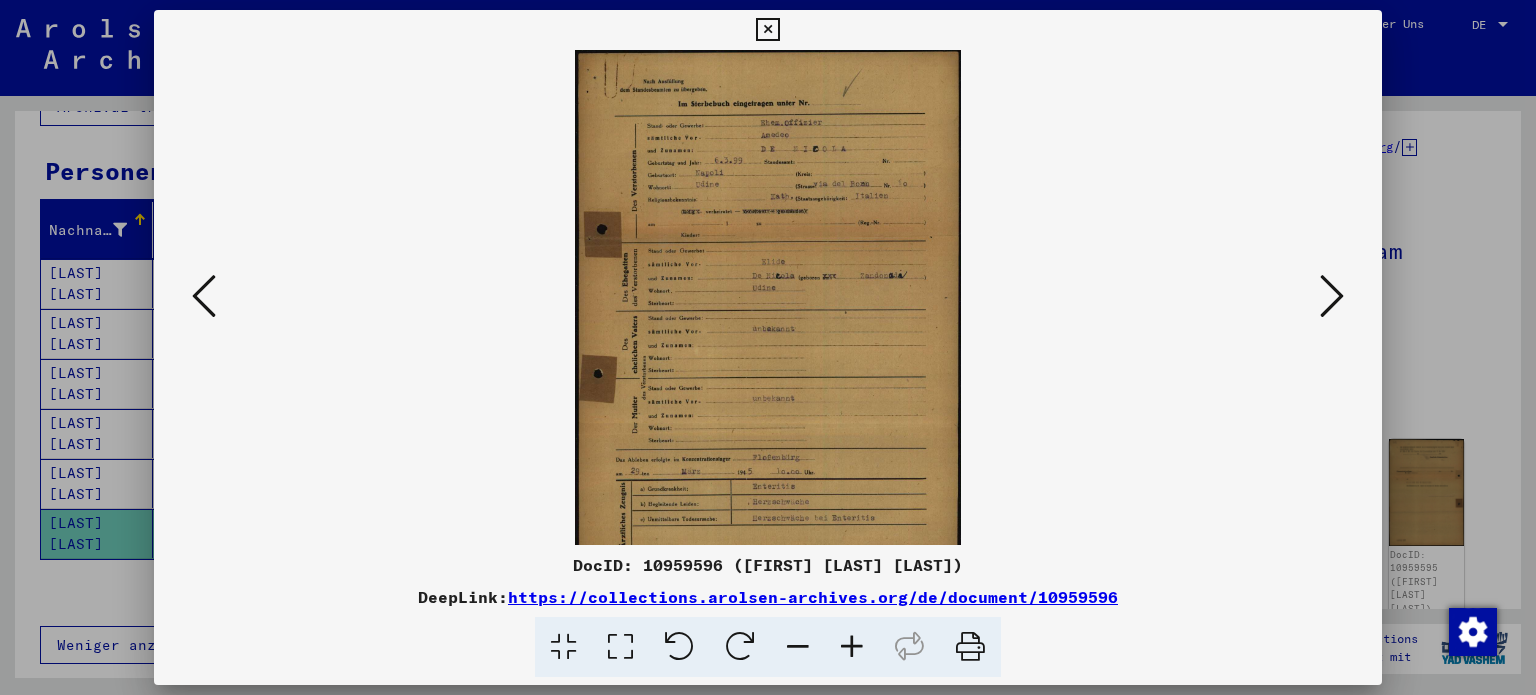 click at bounding box center [852, 647] 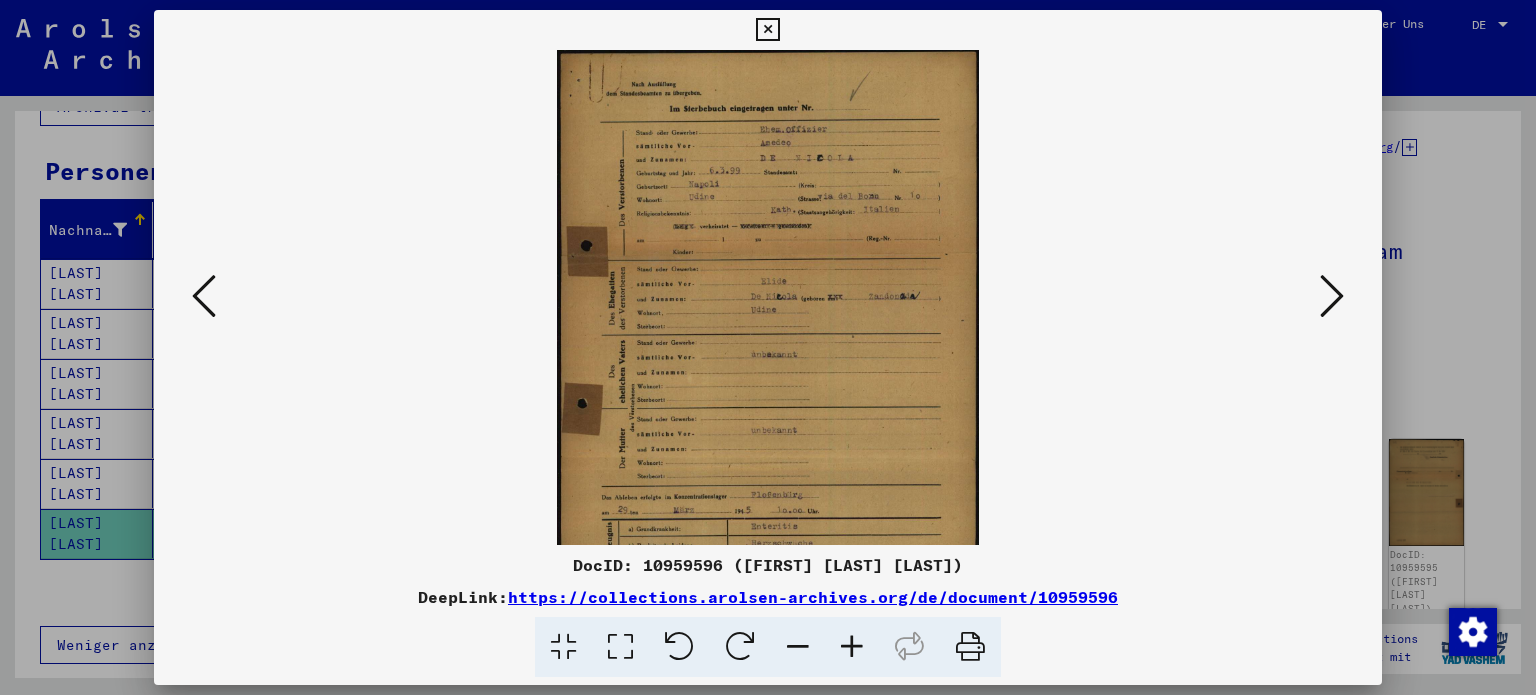 click at bounding box center [852, 647] 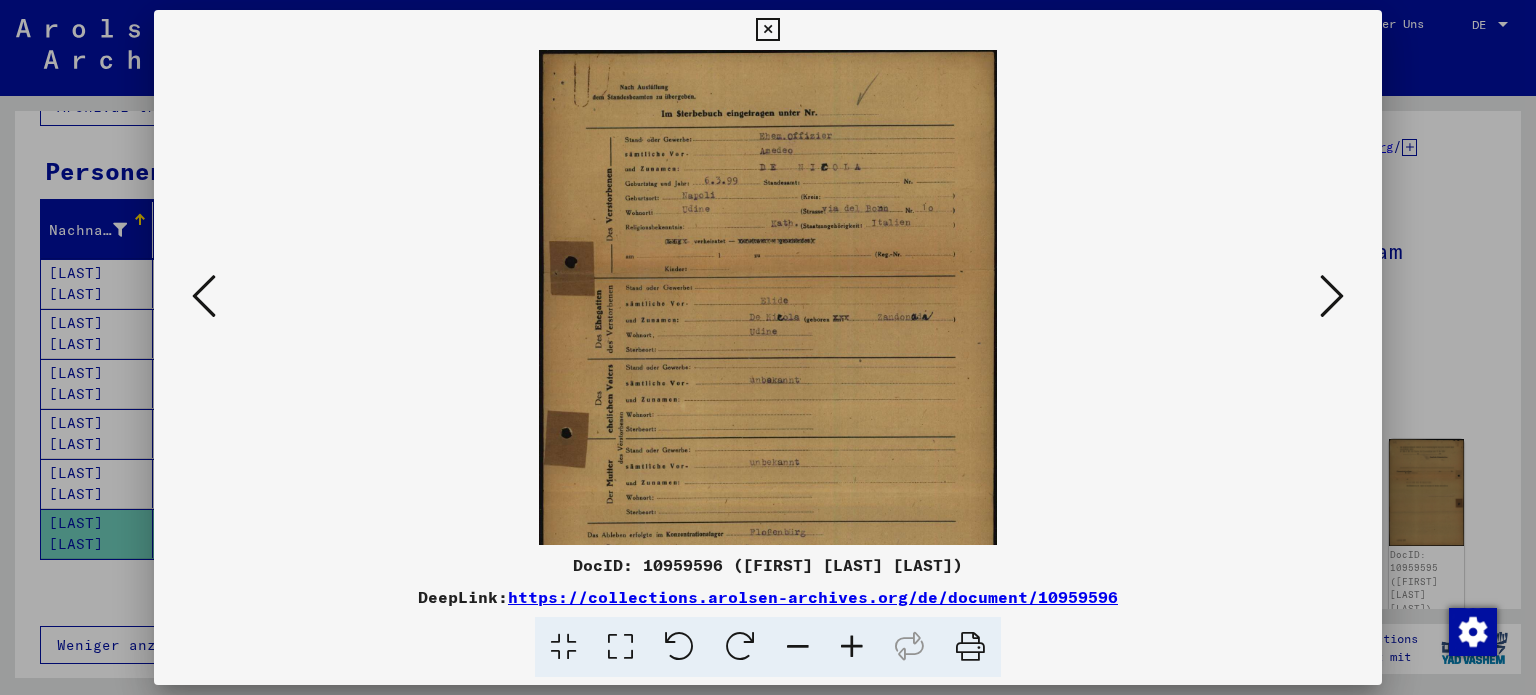 click at bounding box center [852, 647] 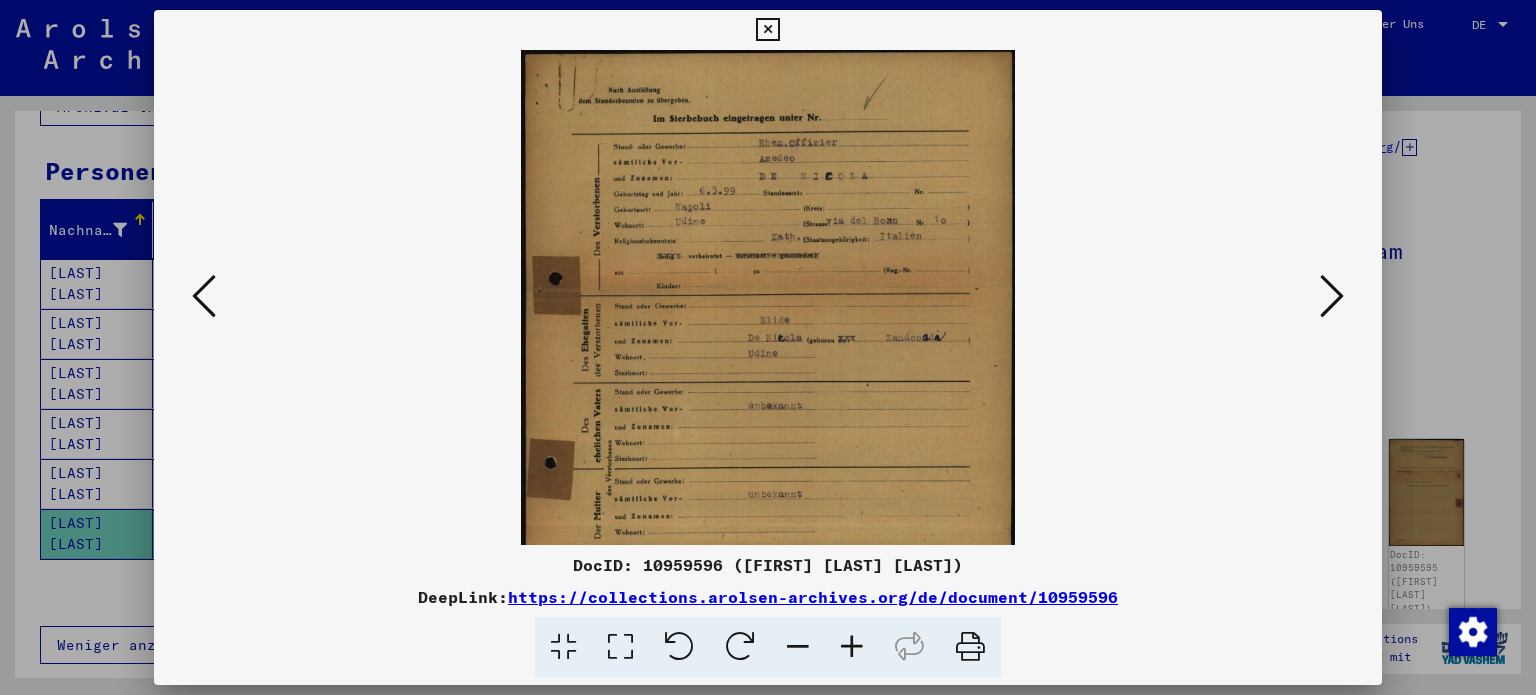 click at bounding box center (852, 647) 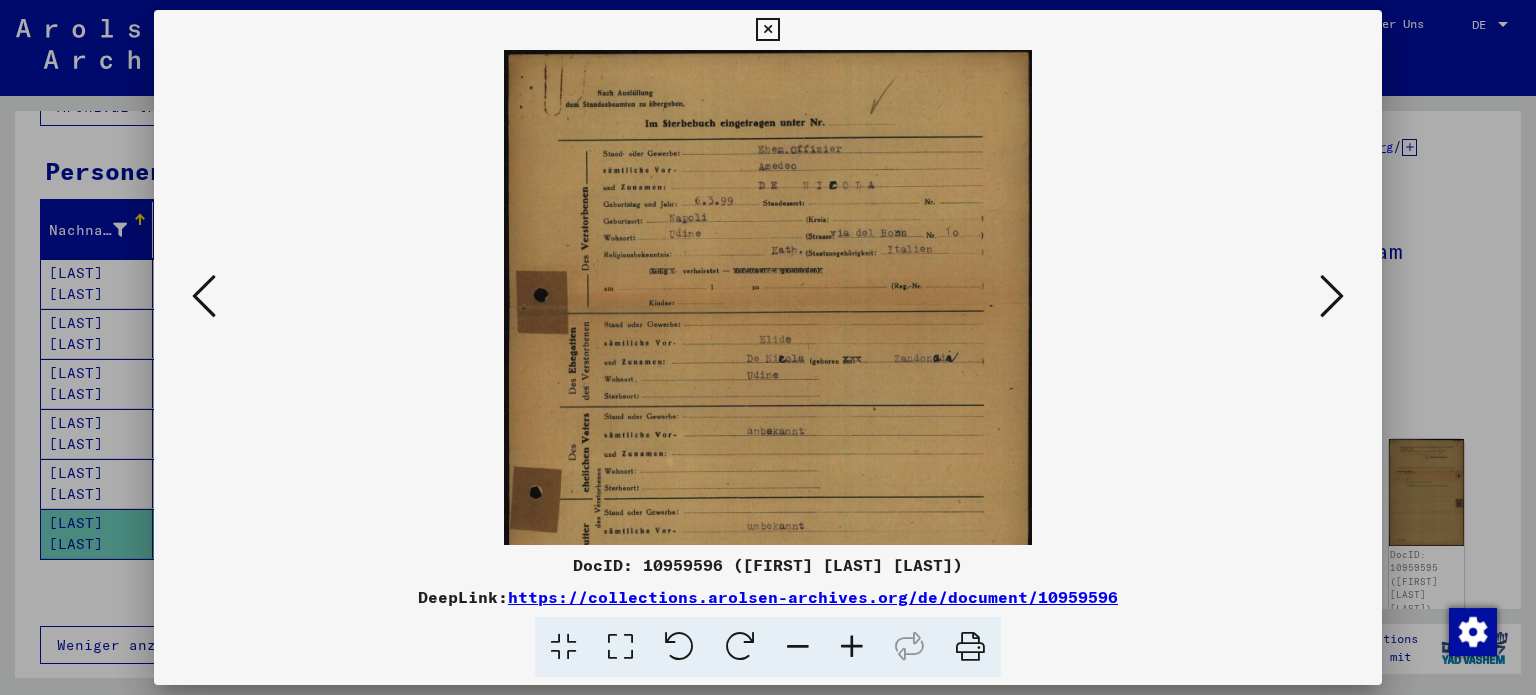 click at bounding box center (852, 647) 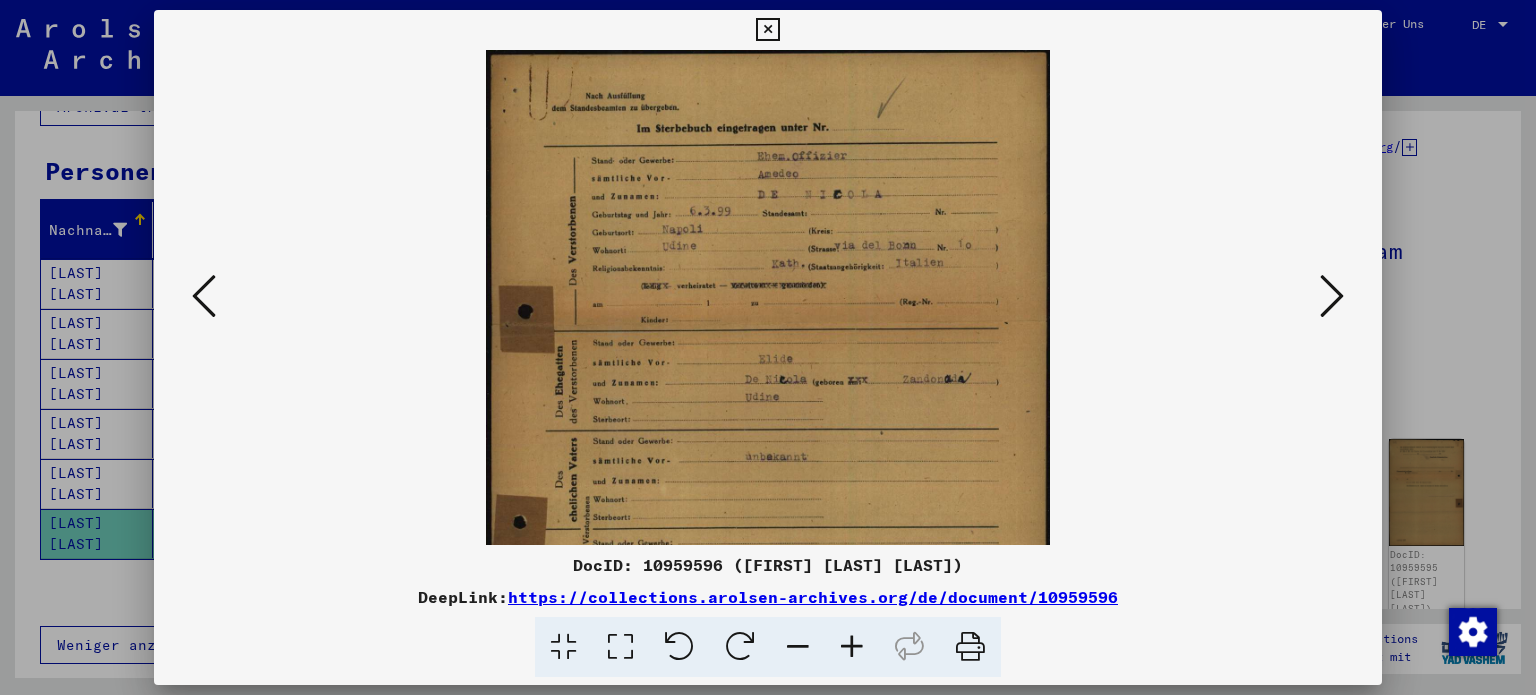 click at bounding box center (852, 647) 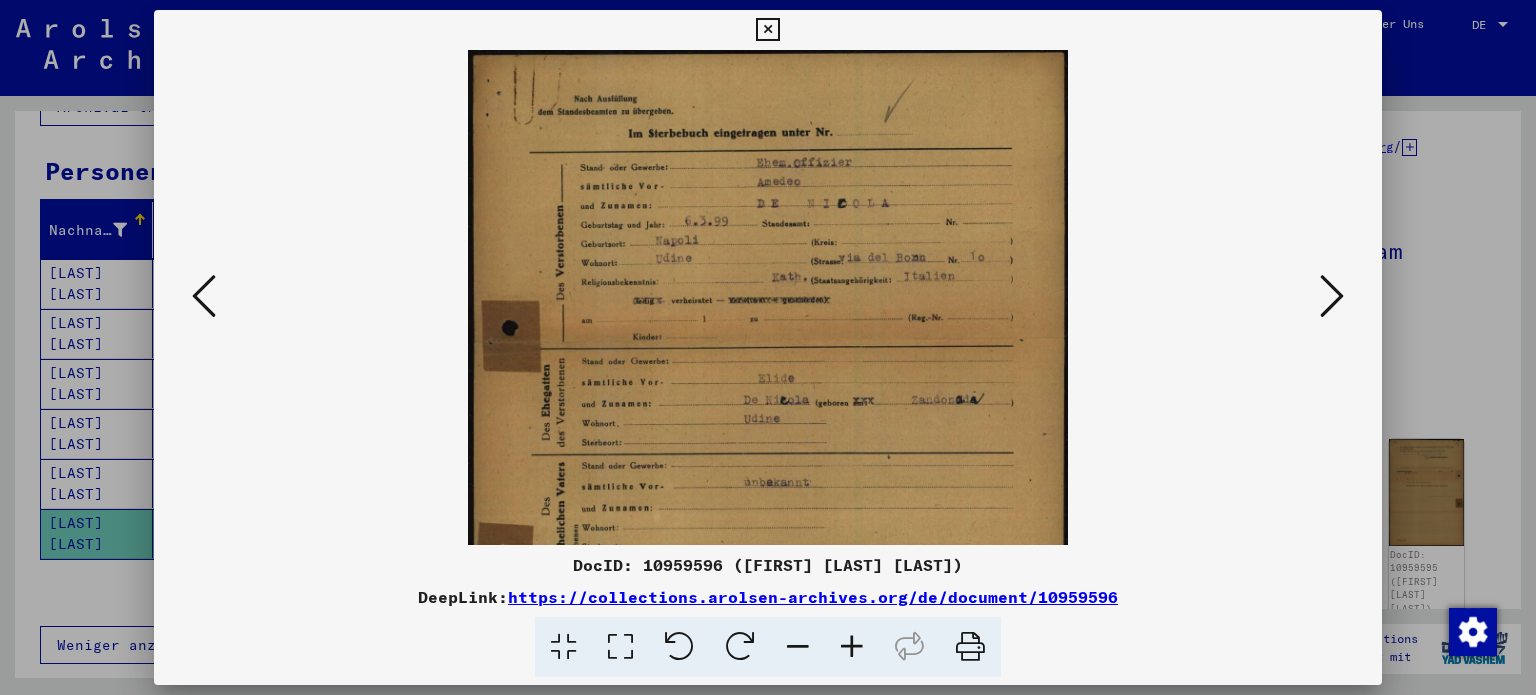 click at bounding box center (852, 647) 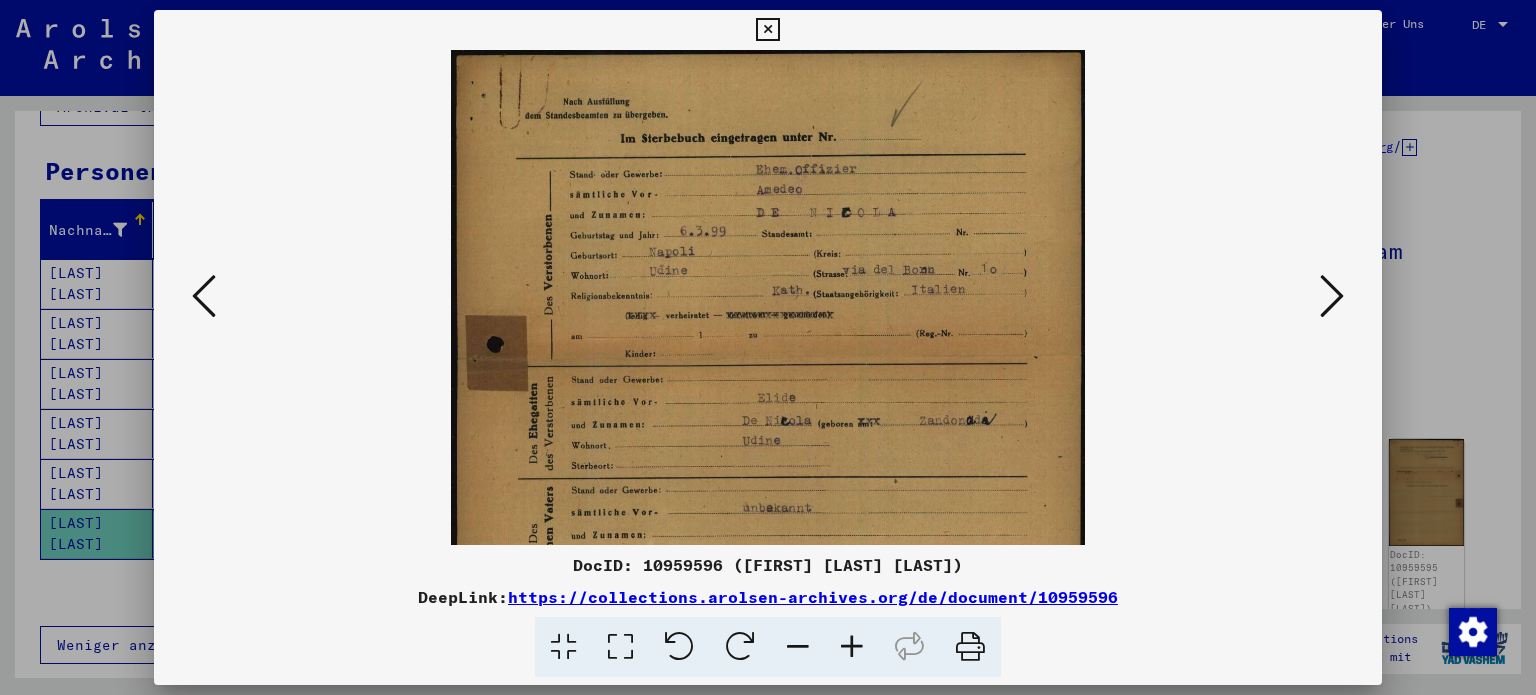 click at bounding box center (852, 647) 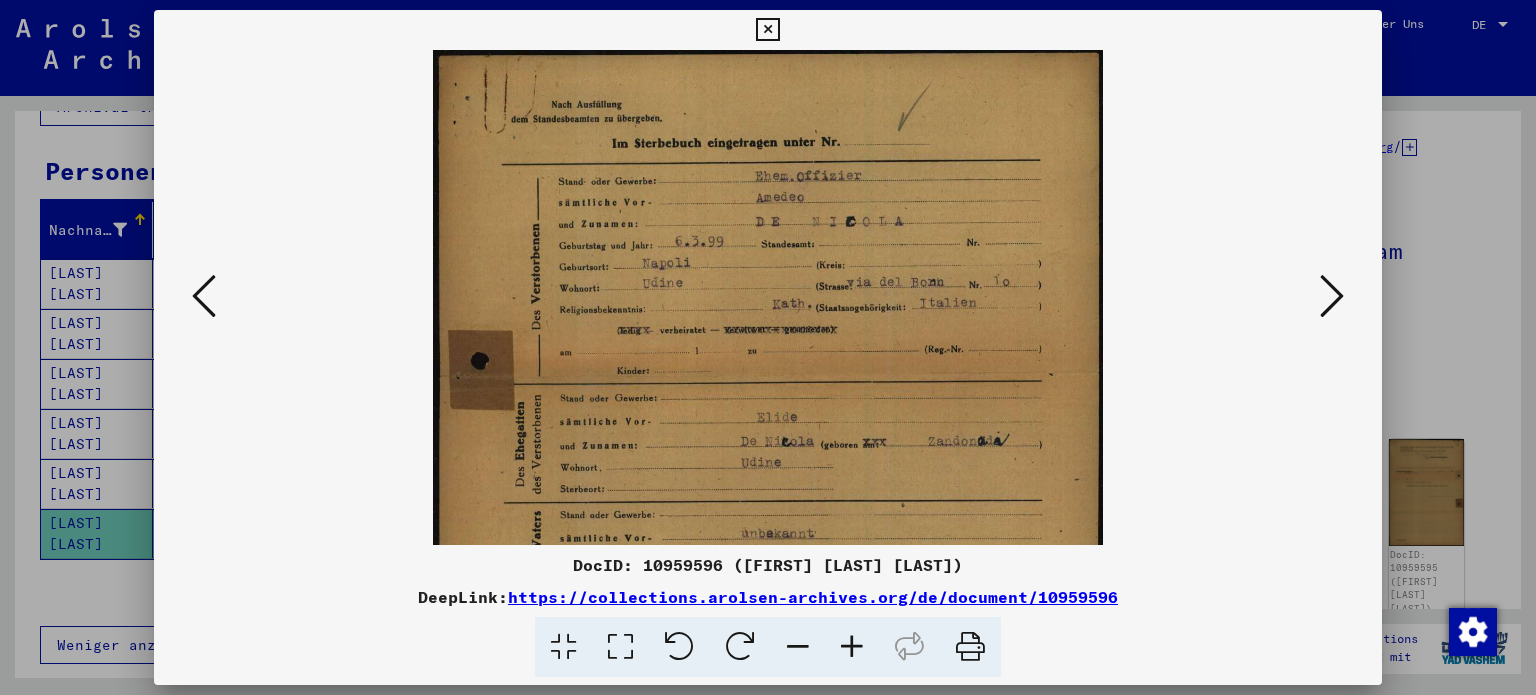 click at bounding box center [852, 647] 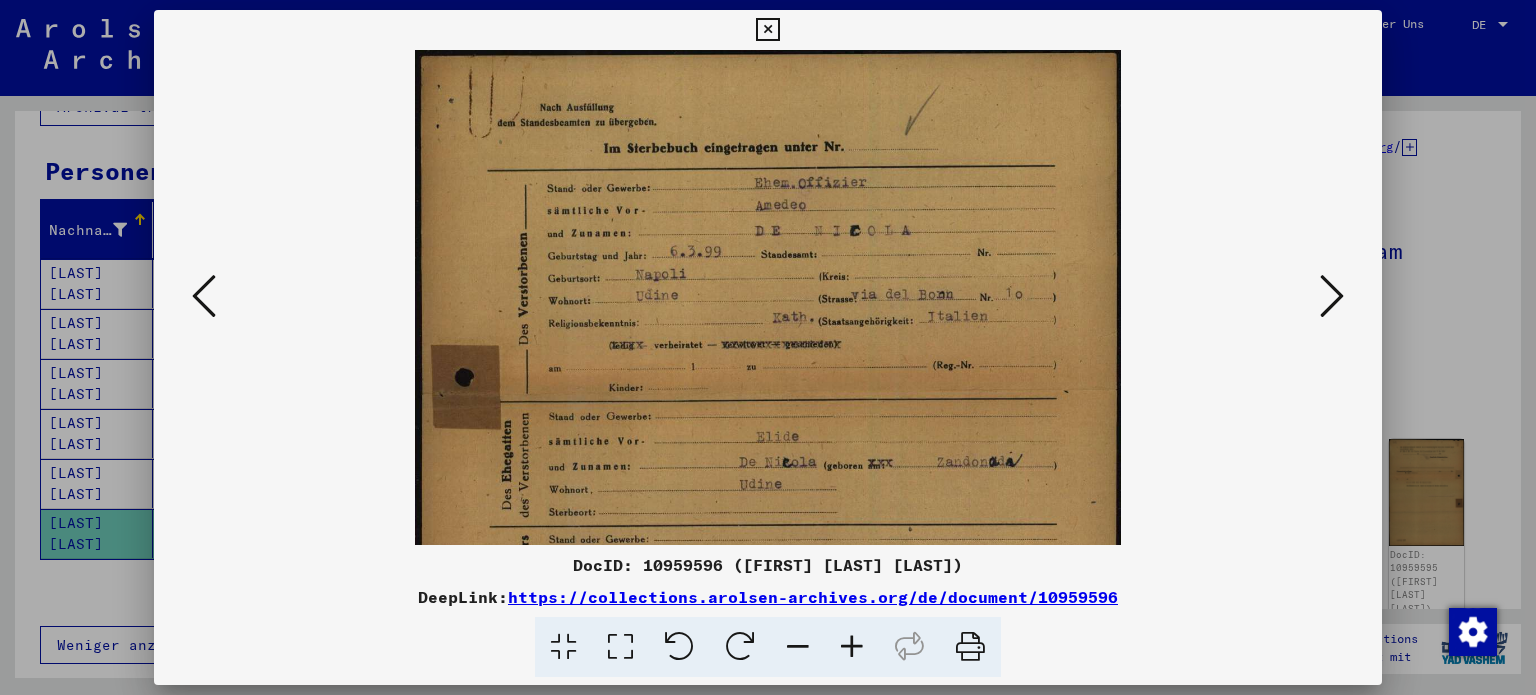 click at bounding box center (852, 647) 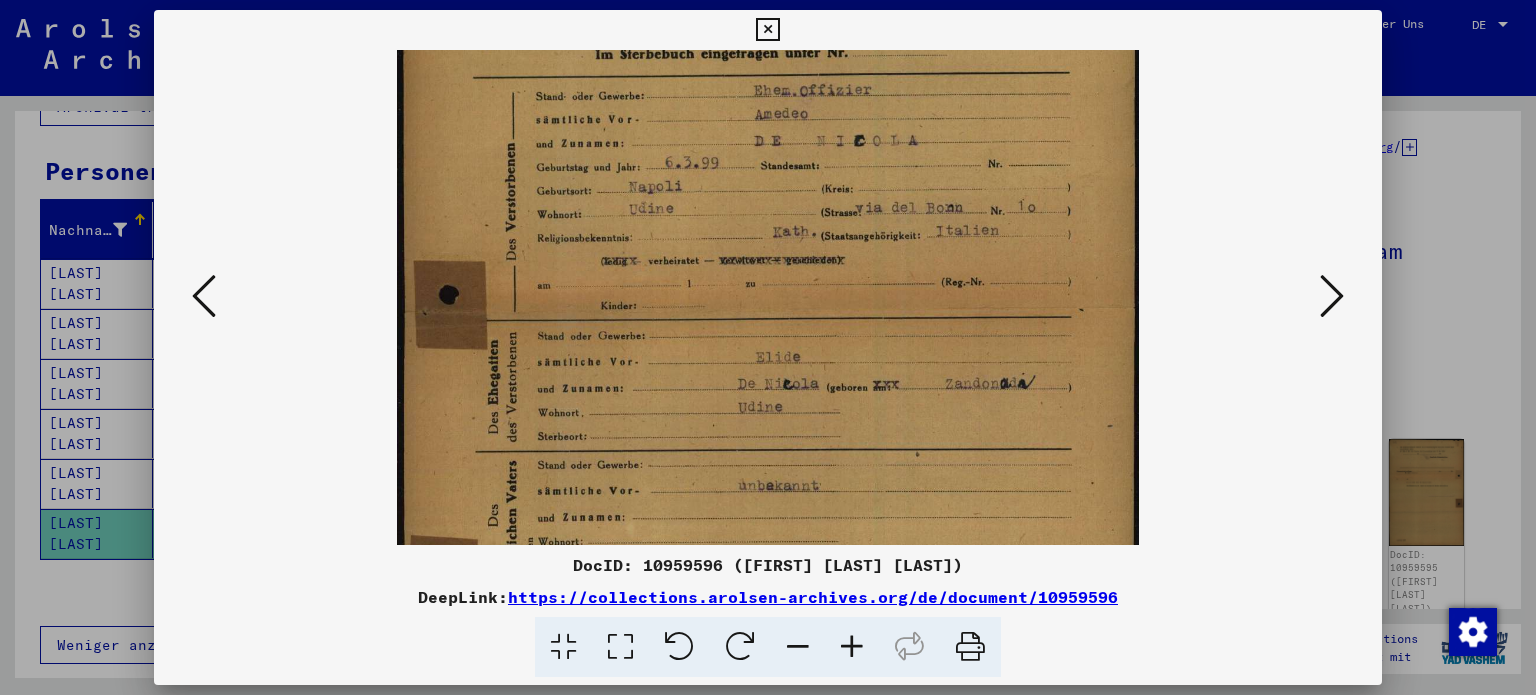 scroll, scrollTop: 100, scrollLeft: 0, axis: vertical 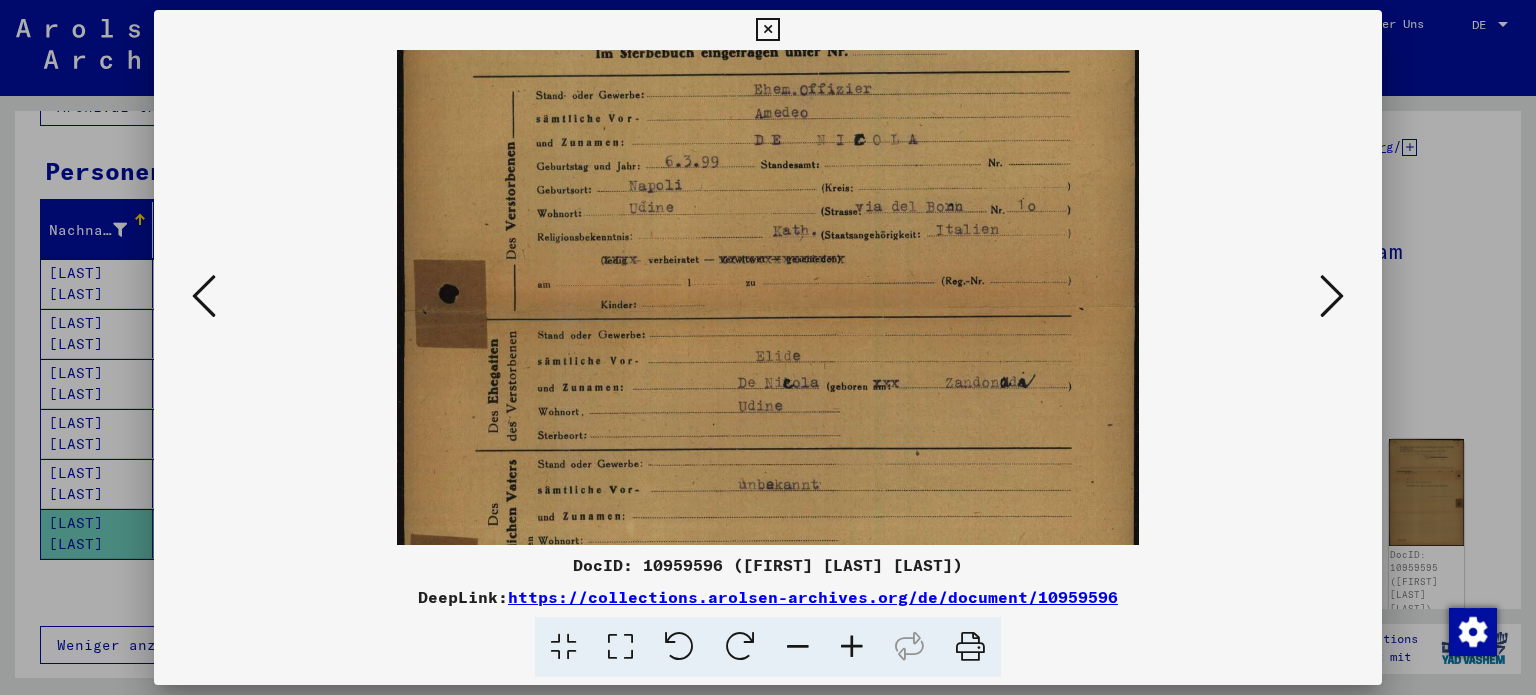 drag, startPoint x: 852, startPoint y: 511, endPoint x: 856, endPoint y: 412, distance: 99.08077 